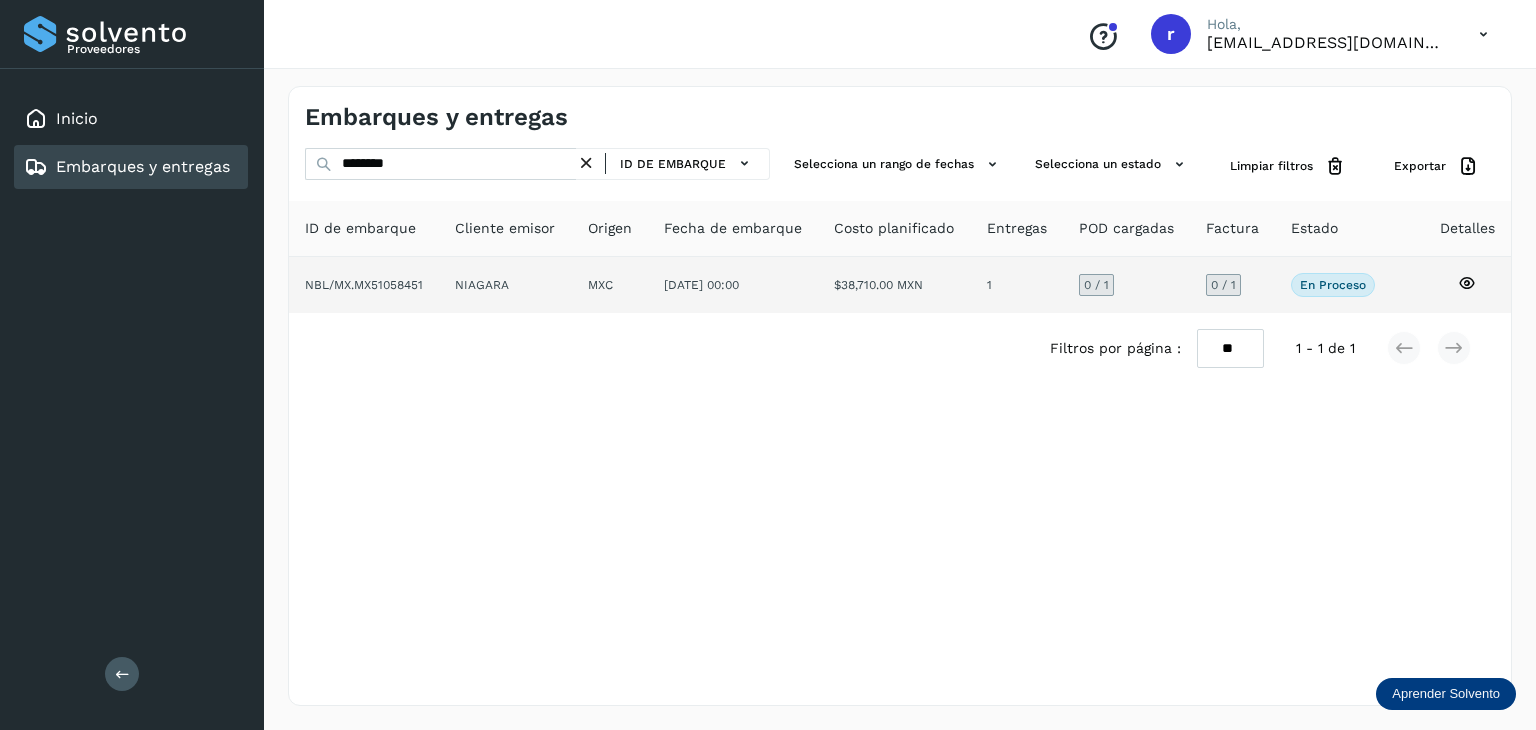 scroll, scrollTop: 0, scrollLeft: 0, axis: both 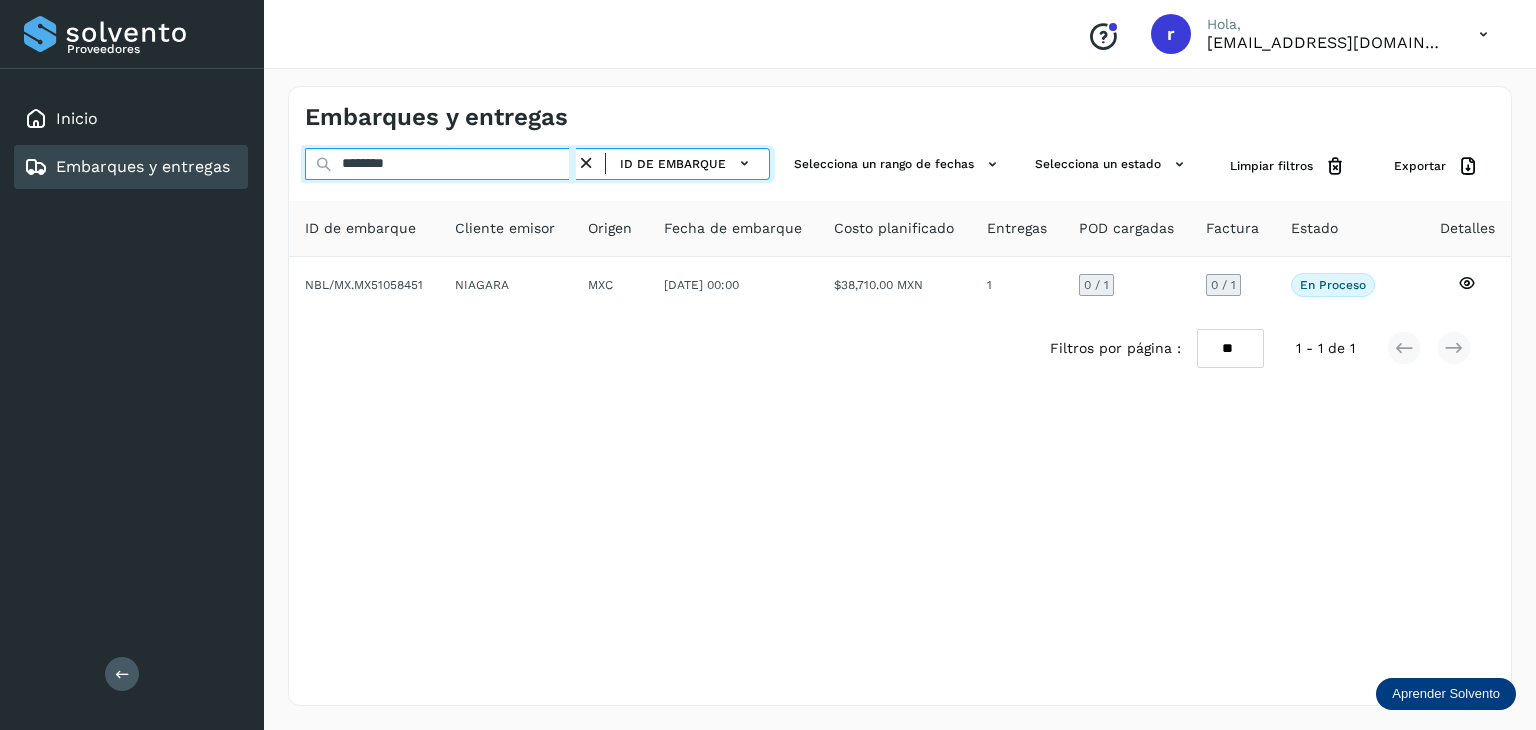 click on "********" at bounding box center (440, 164) 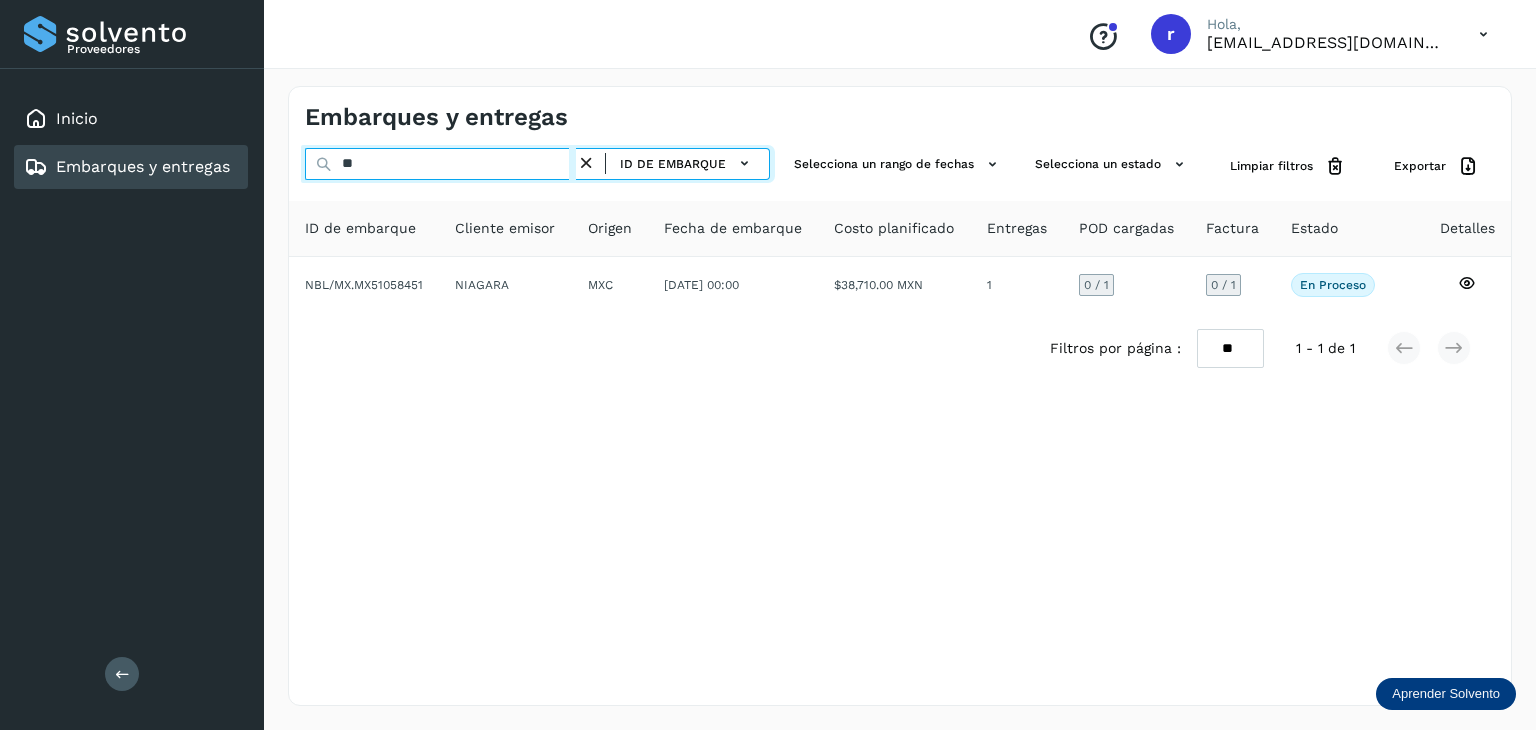 type on "*" 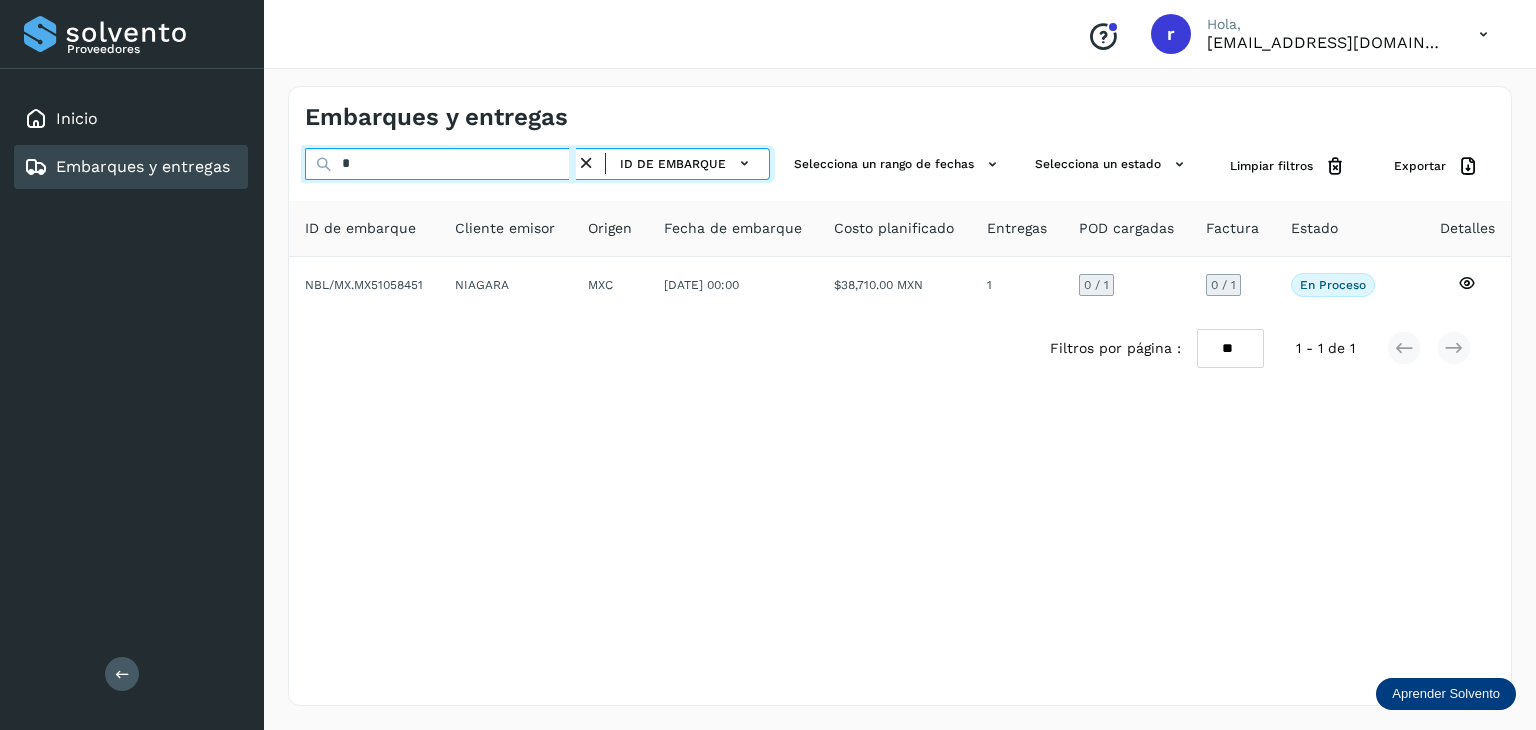 type 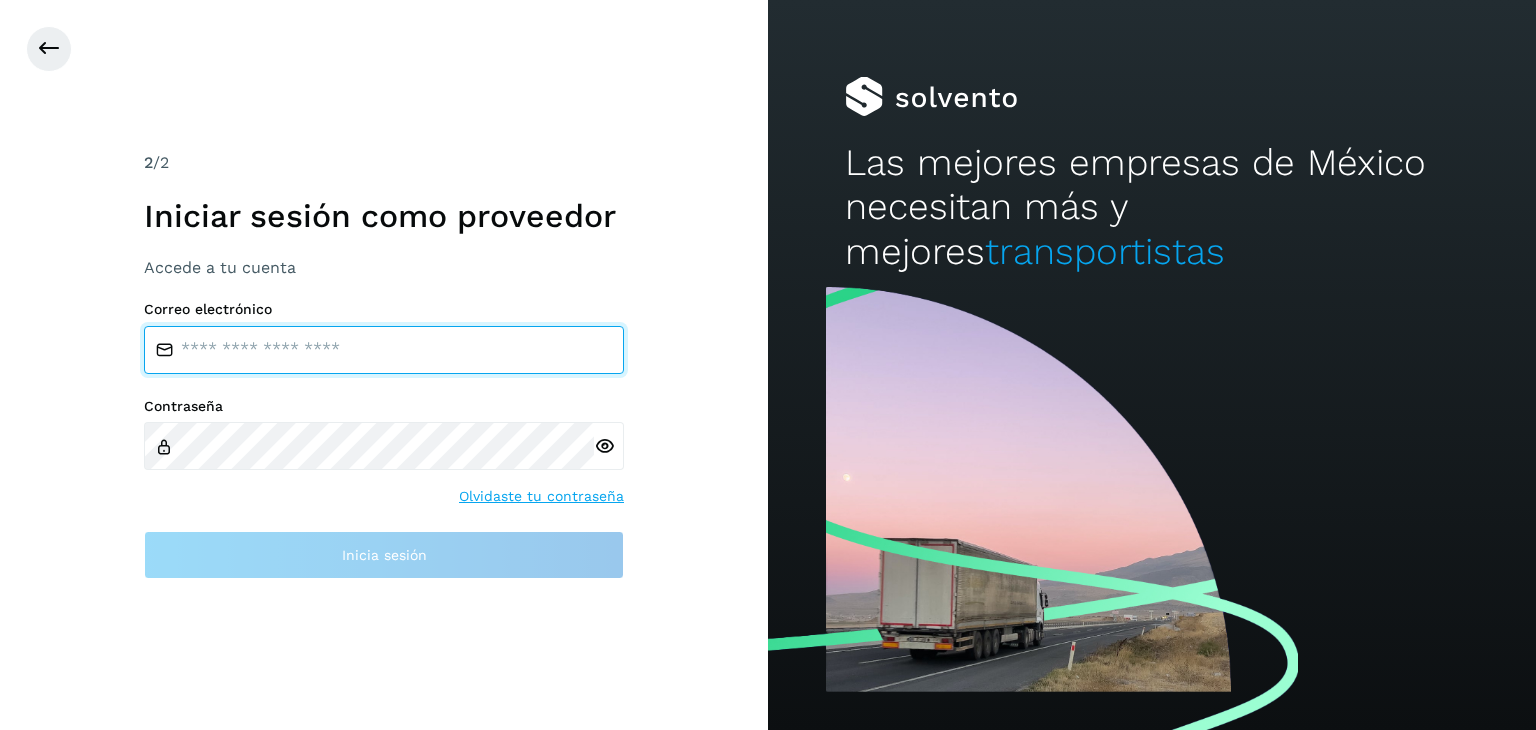 click at bounding box center (384, 350) 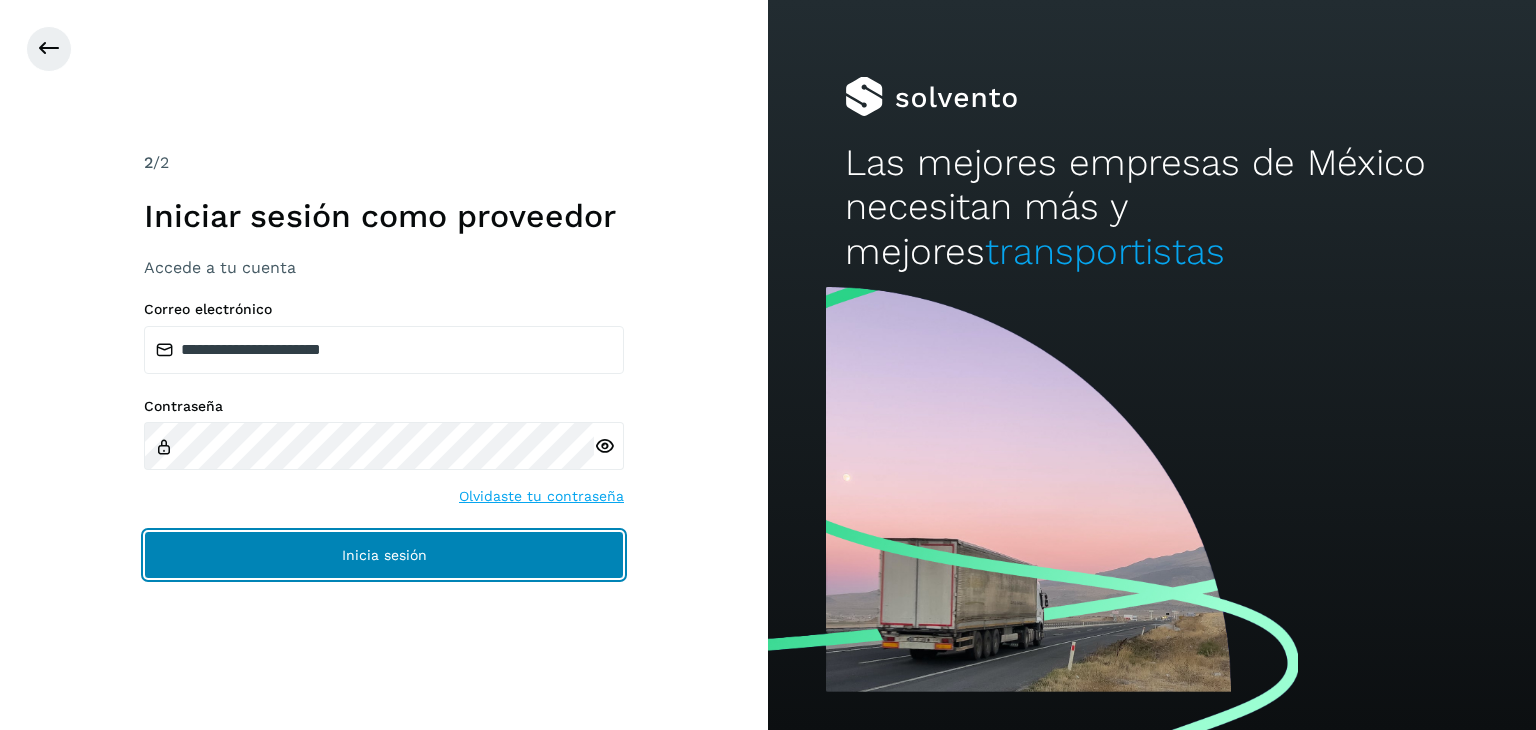 click on "Inicia sesión" 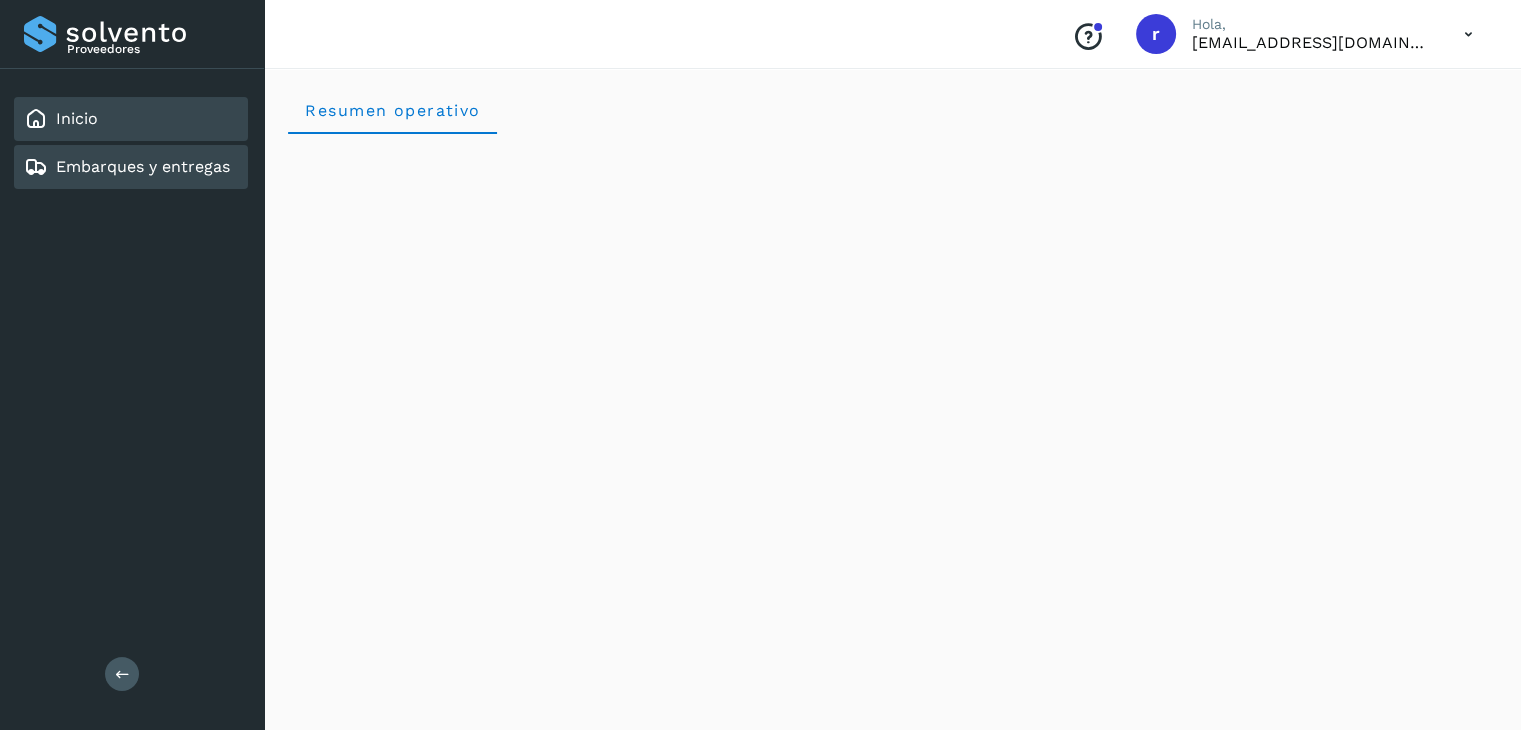 click on "Embarques y entregas" at bounding box center (143, 166) 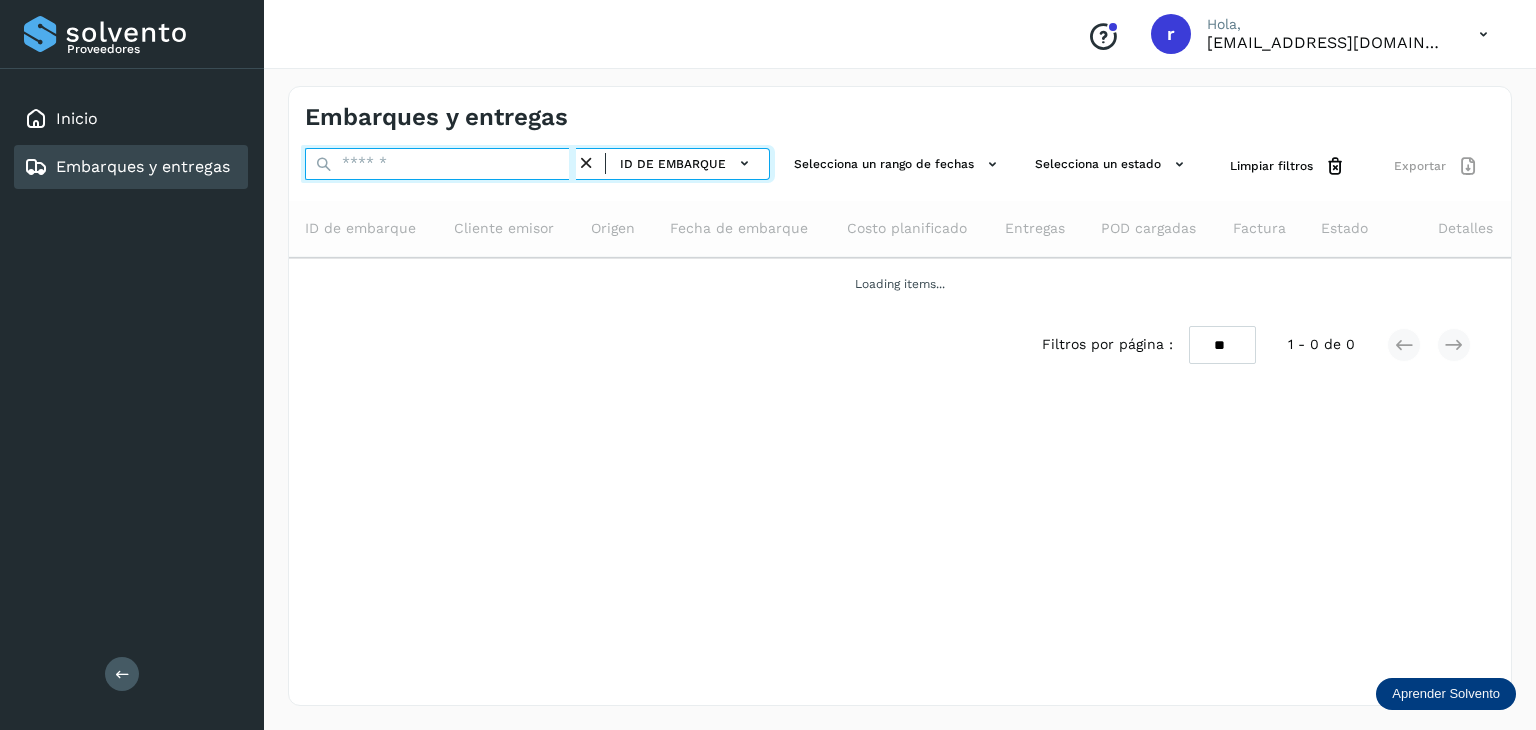 click at bounding box center (440, 164) 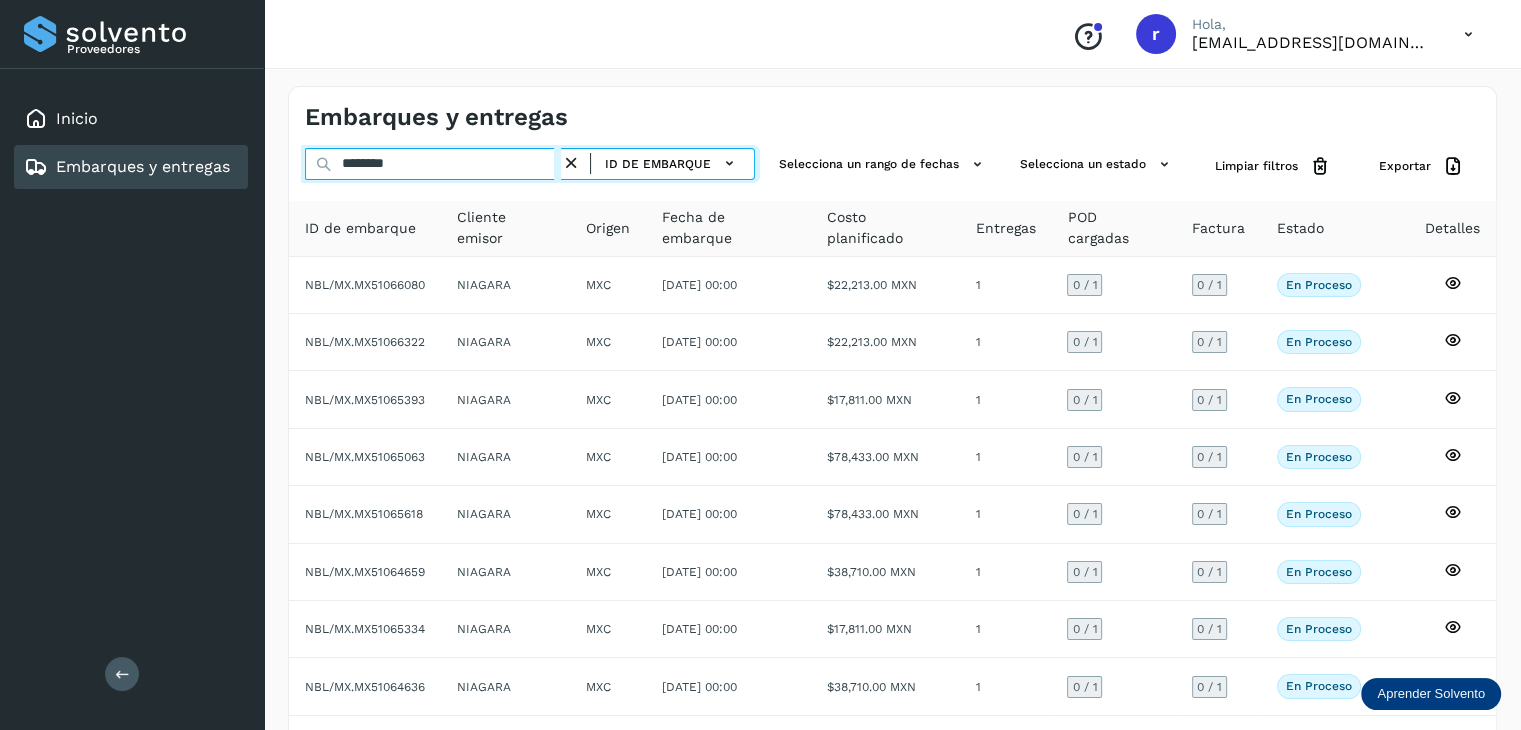 click on "********" at bounding box center (433, 164) 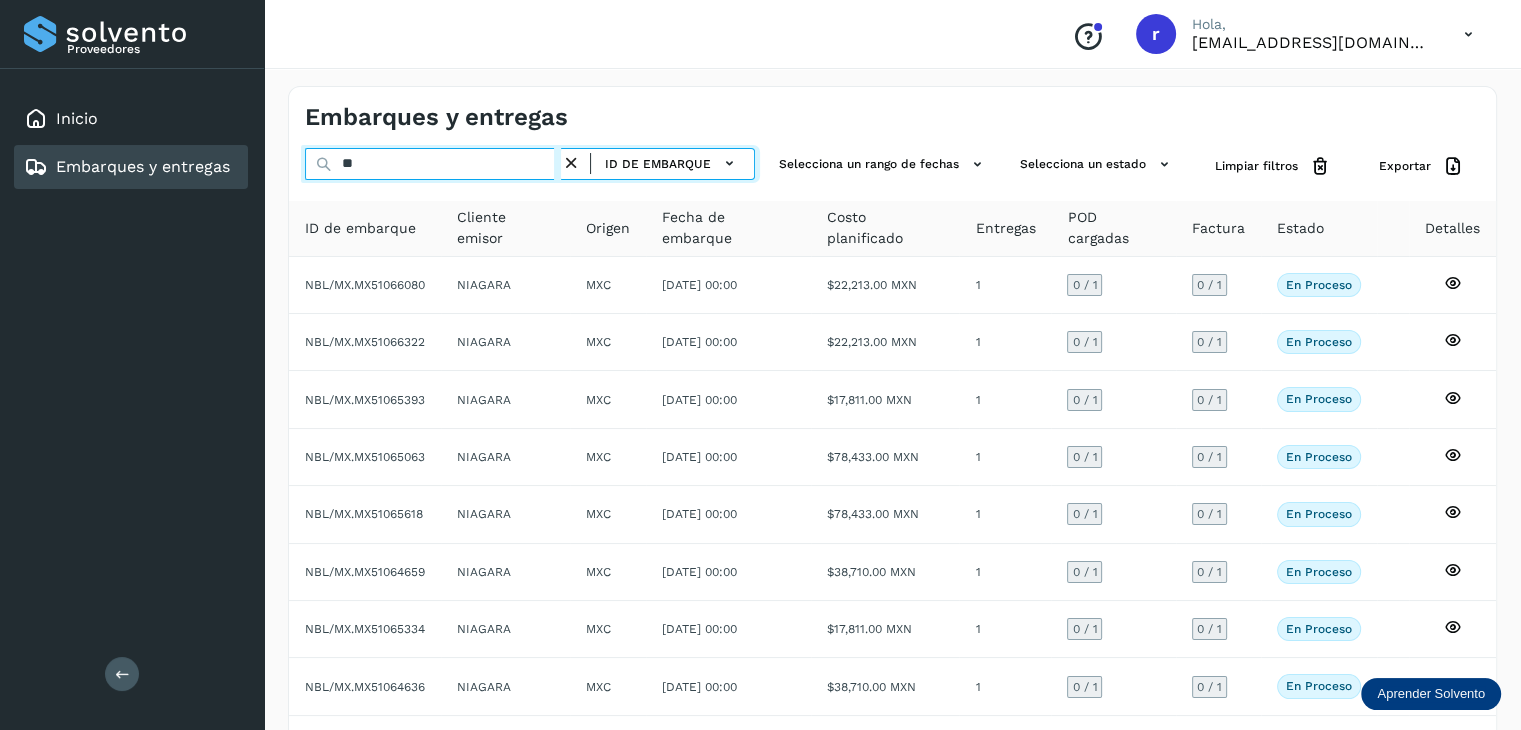 type on "*" 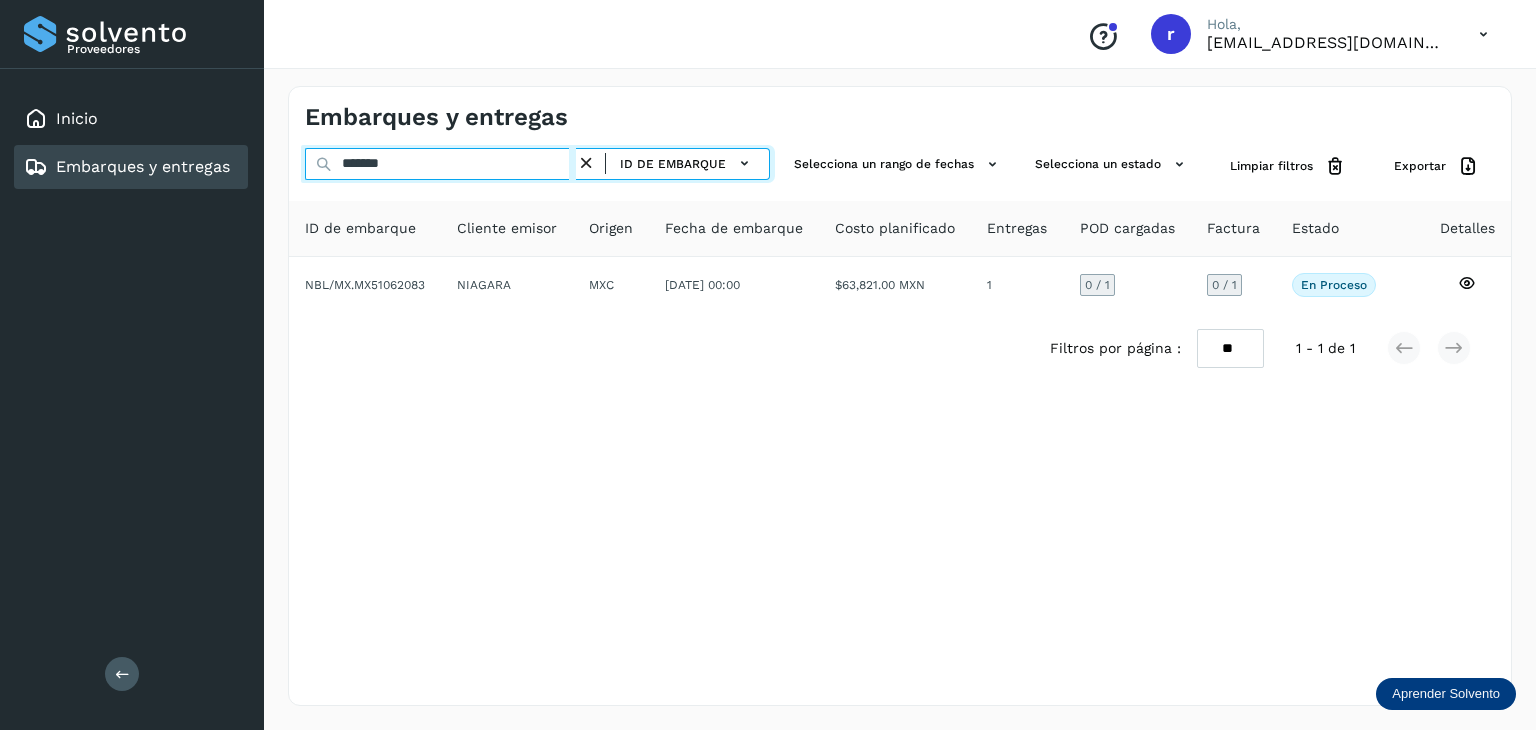 click on "*******" at bounding box center [440, 164] 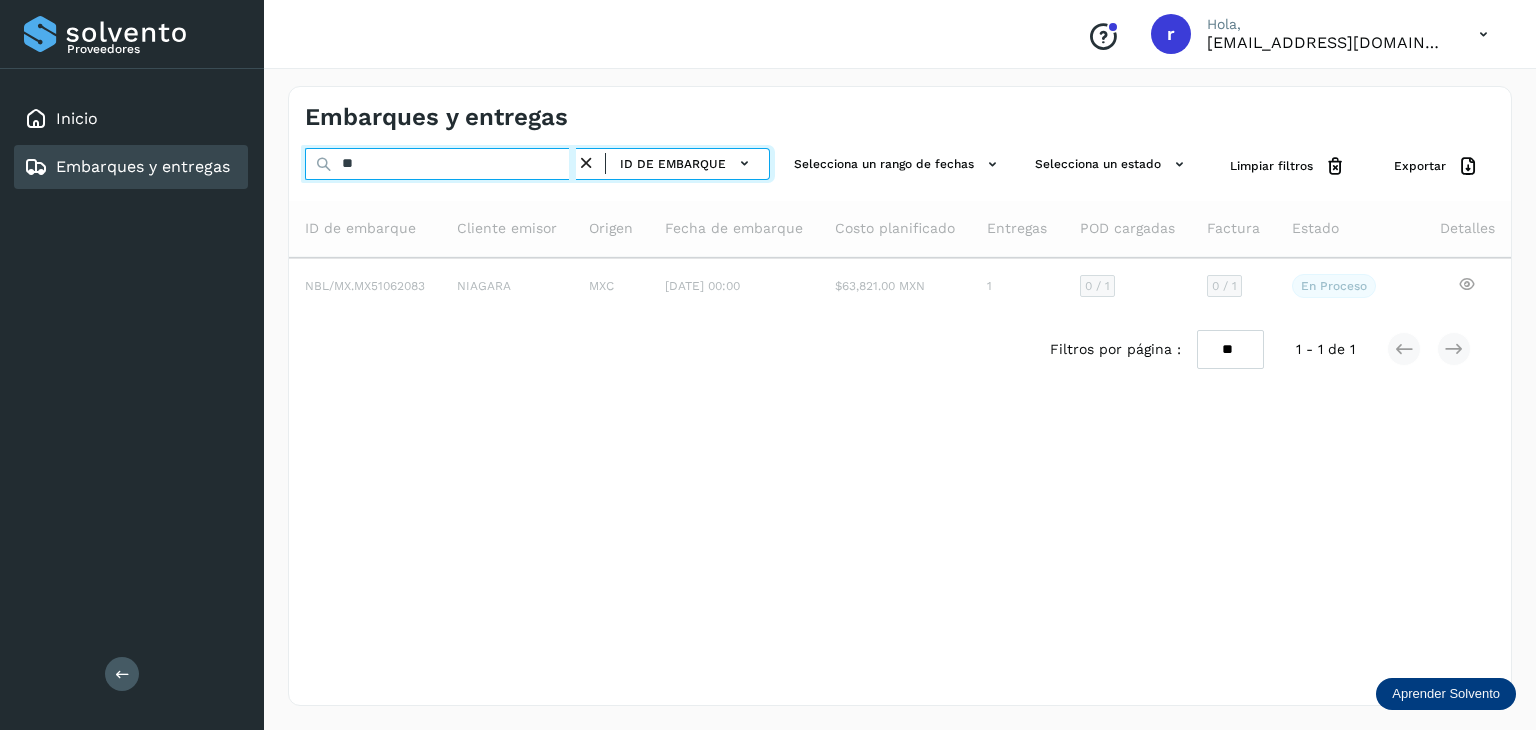 type on "*" 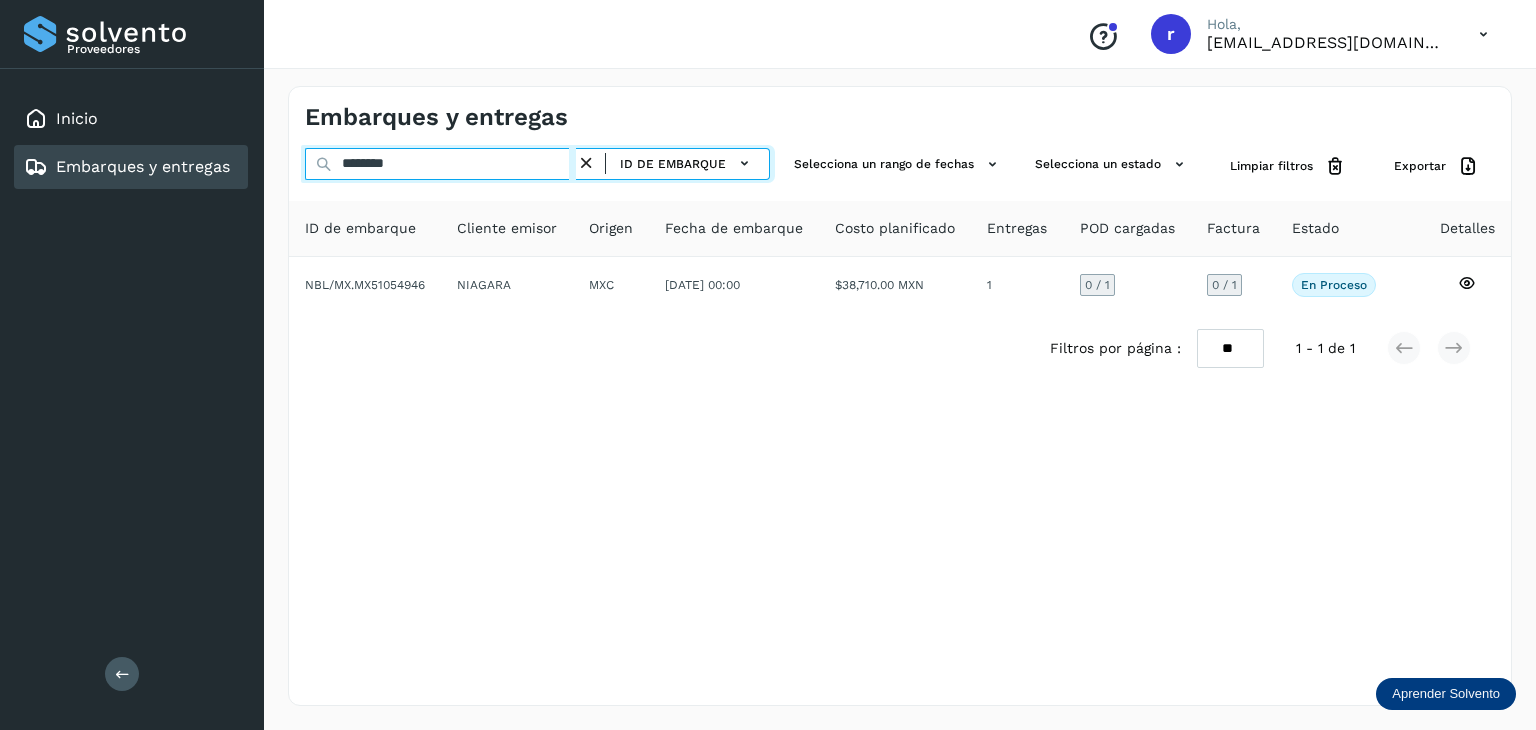 click on "********" at bounding box center [440, 164] 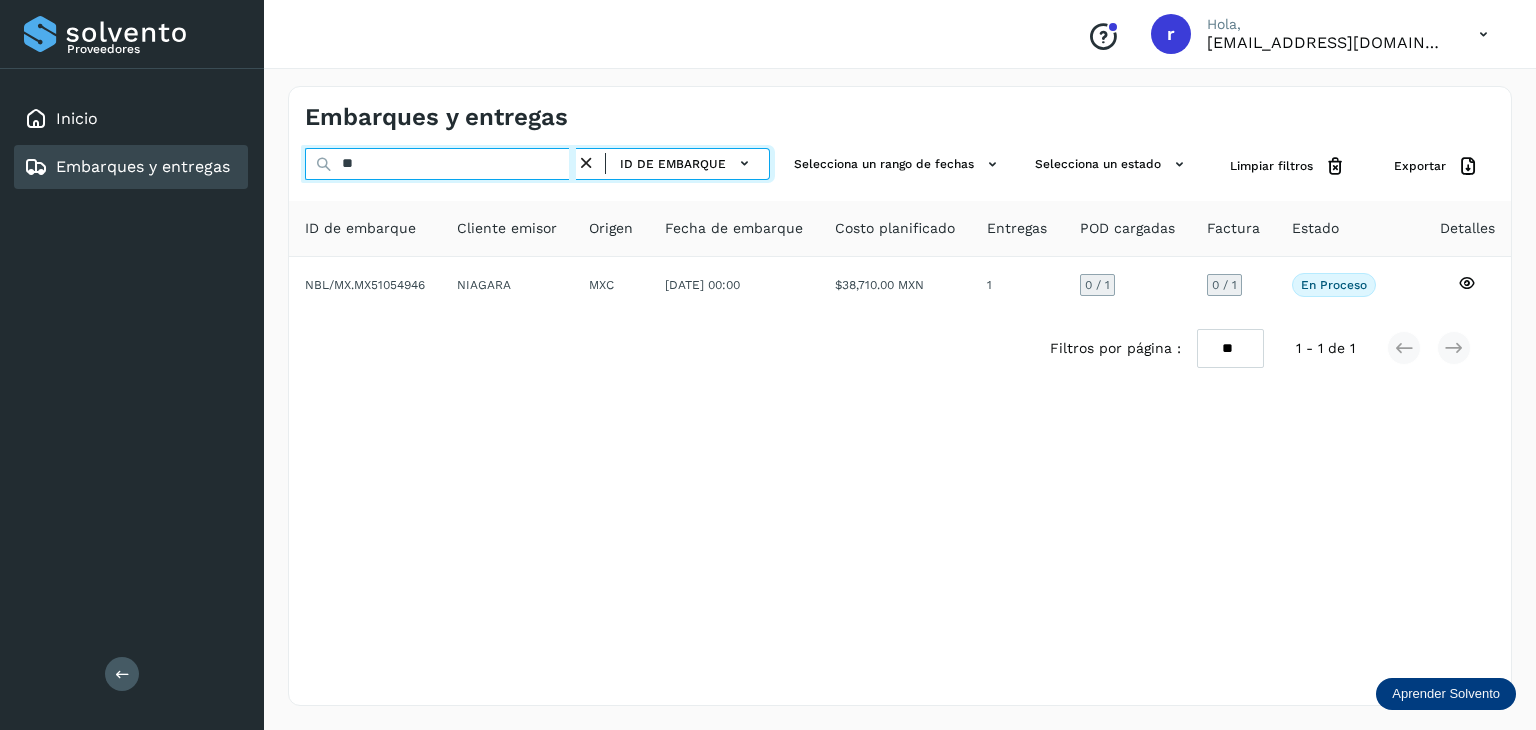 type on "*" 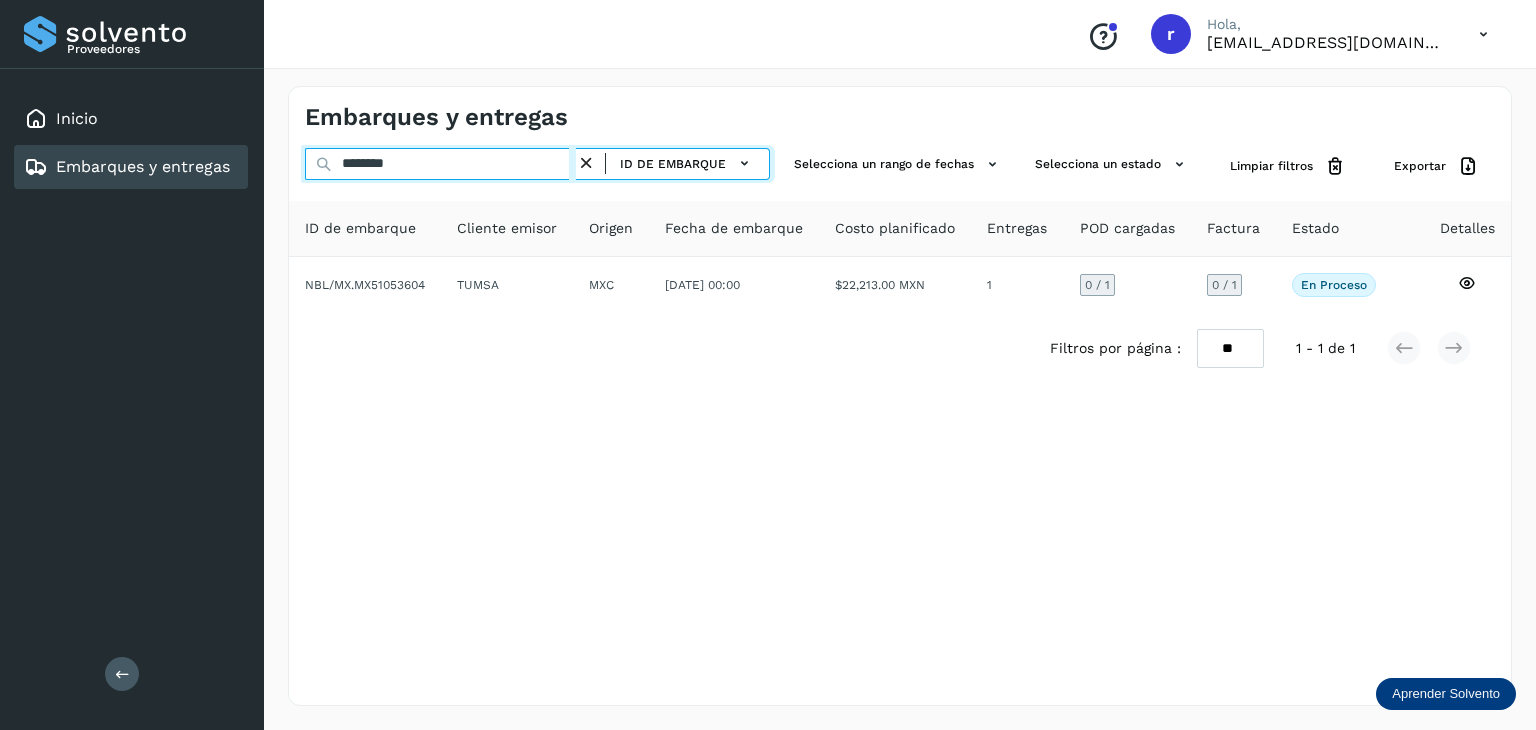 click on "********" at bounding box center [440, 164] 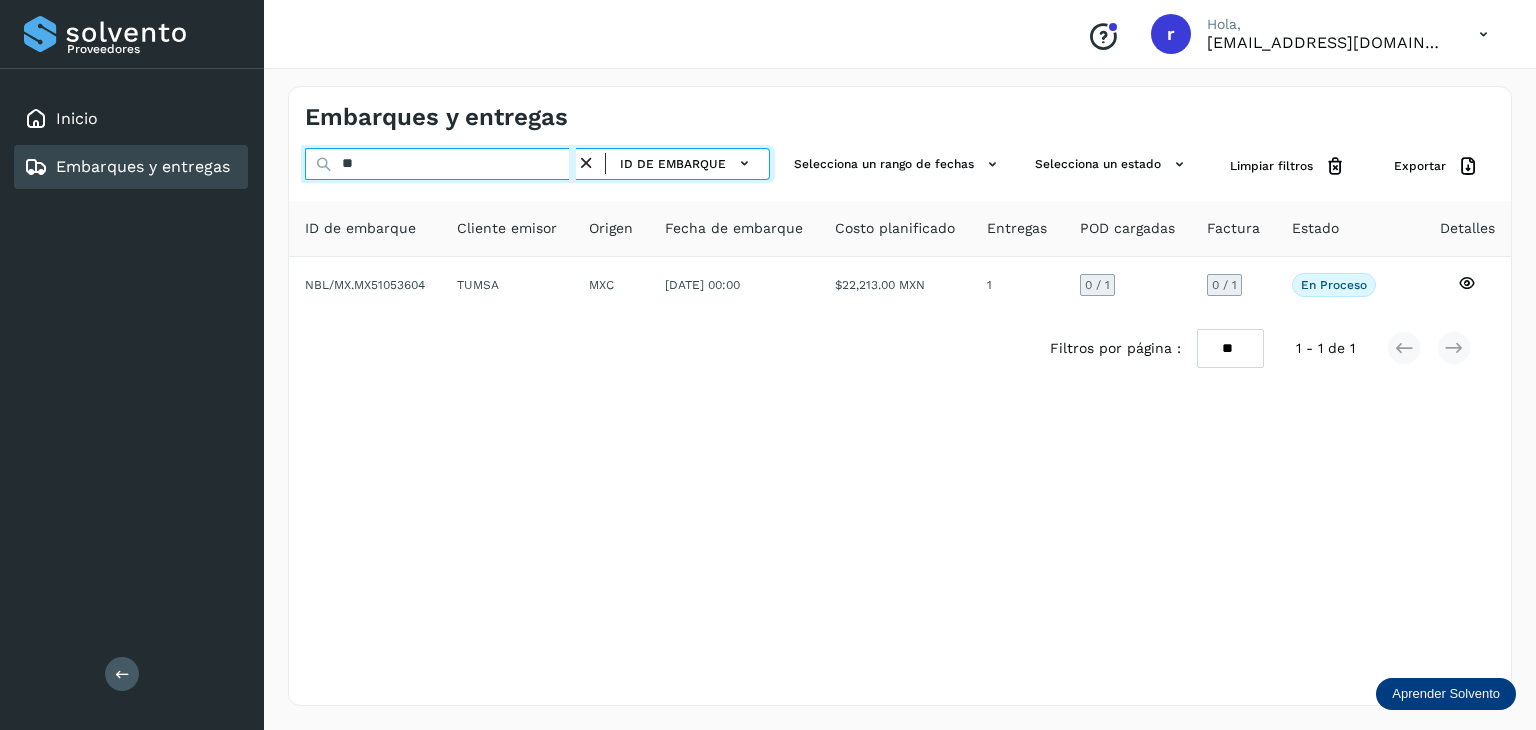 type on "*" 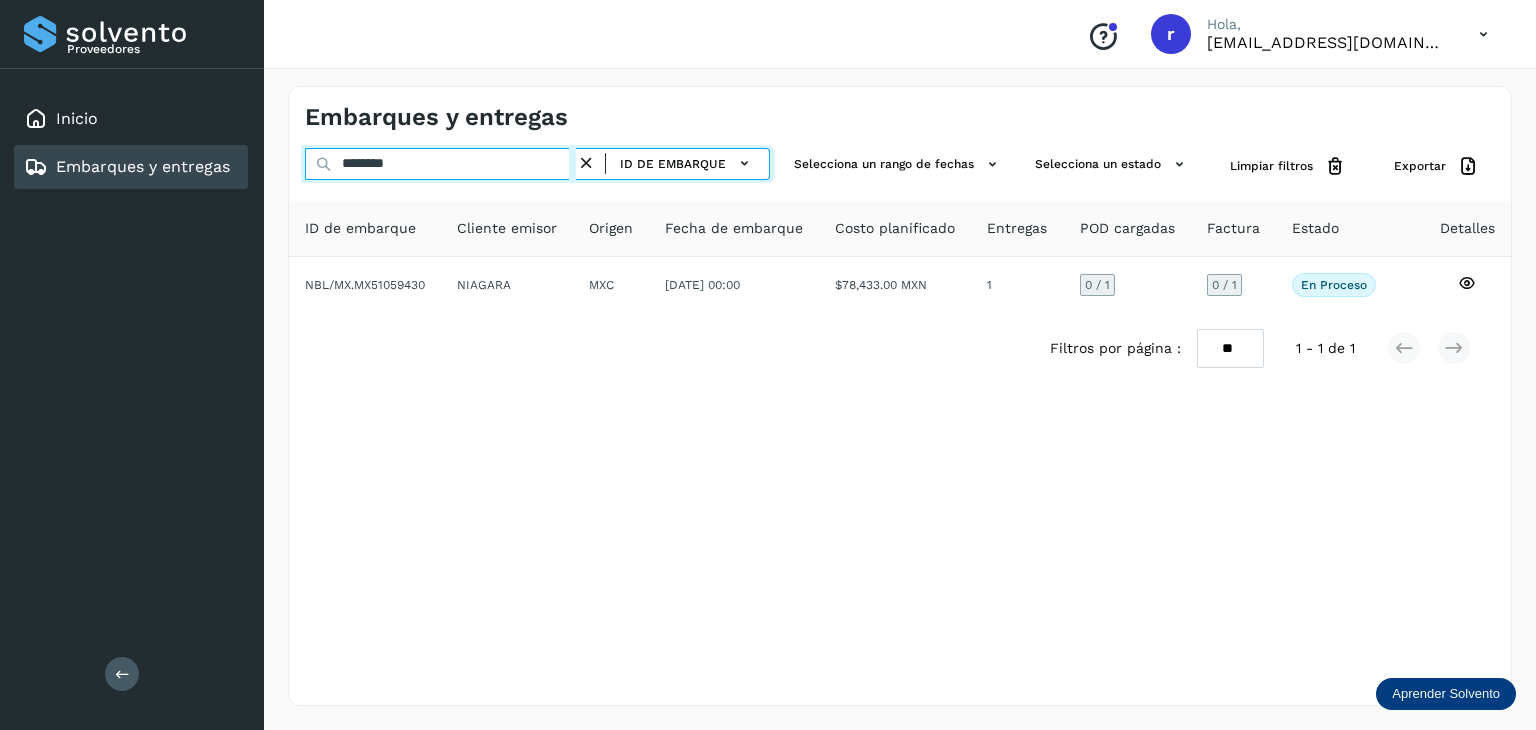 click on "********" at bounding box center (440, 164) 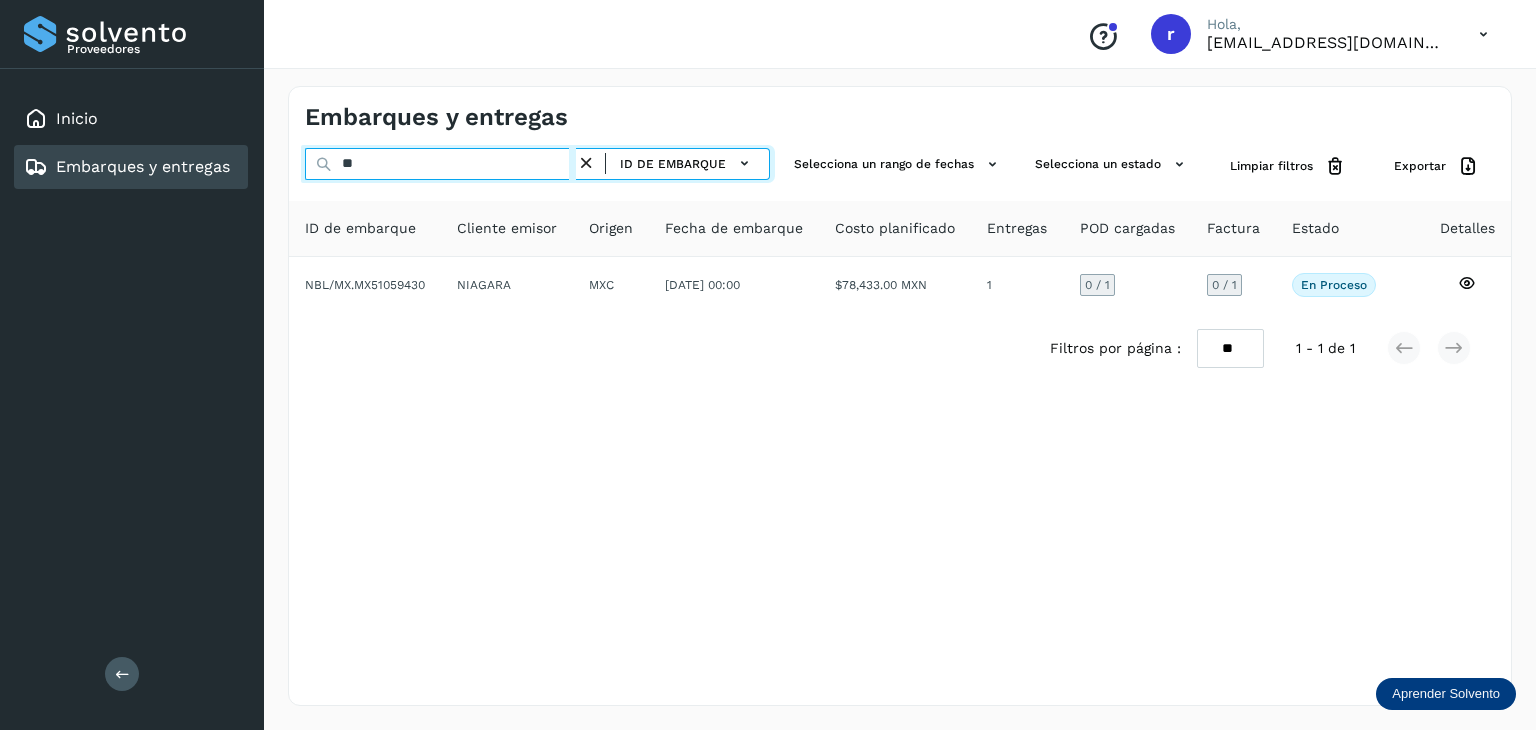 type on "*" 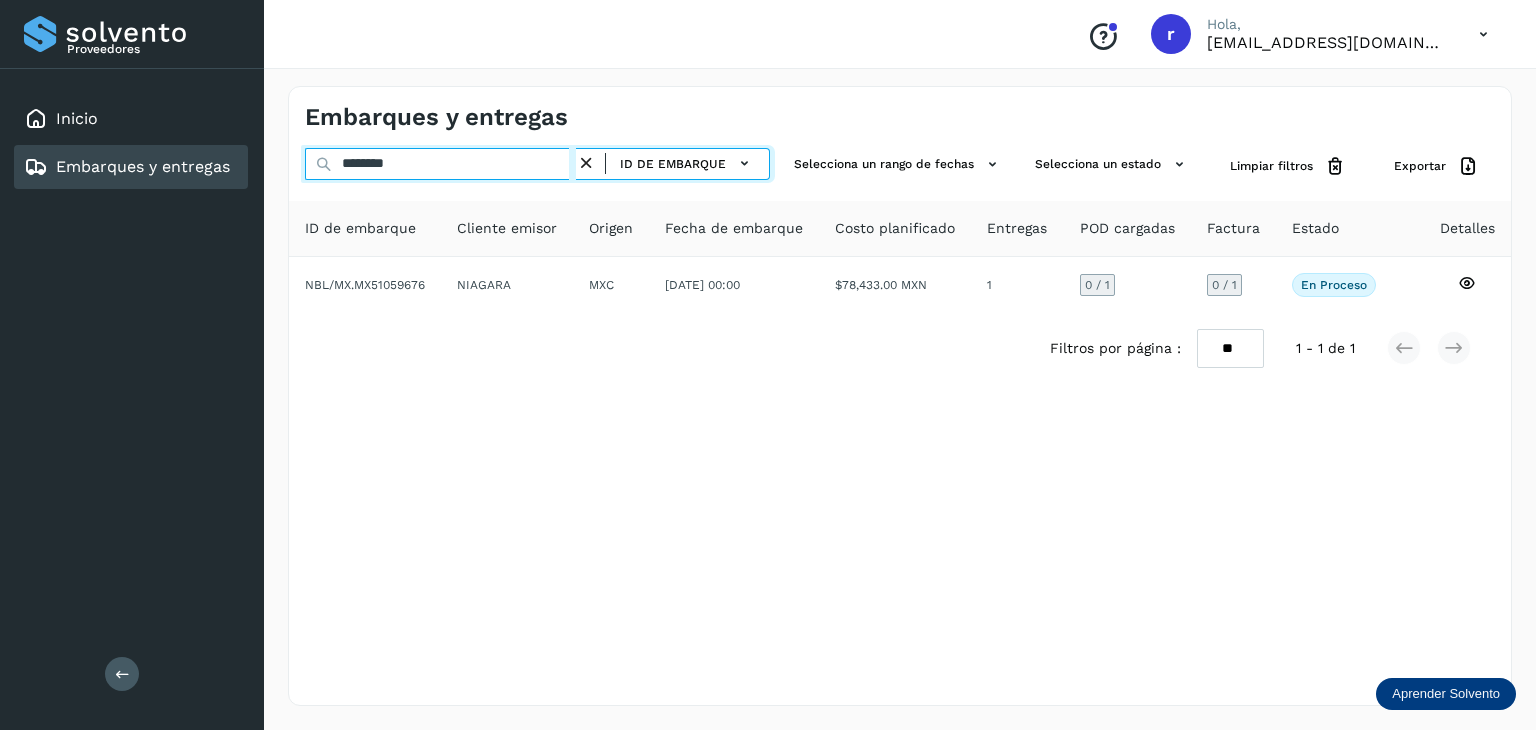 click on "********" at bounding box center [440, 164] 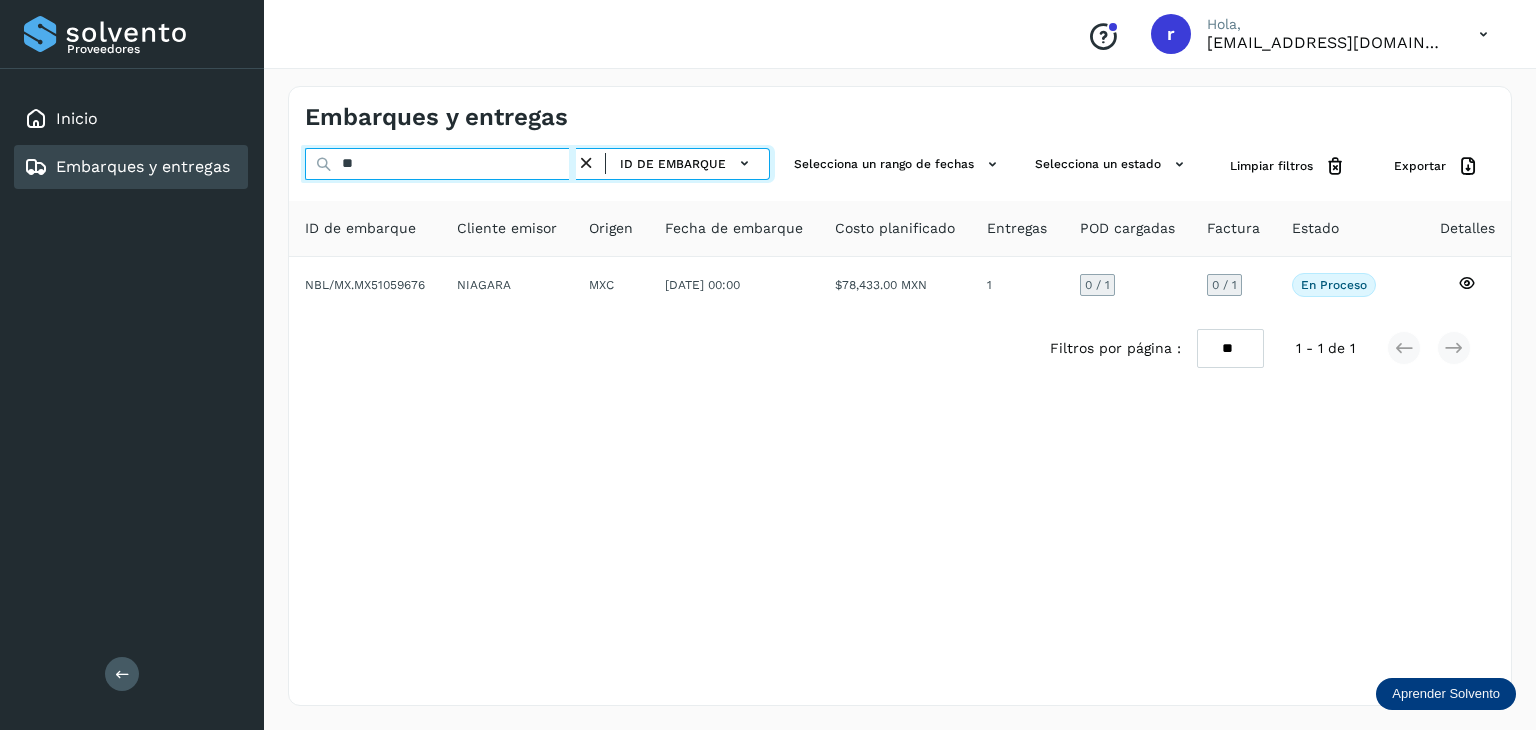 type on "*" 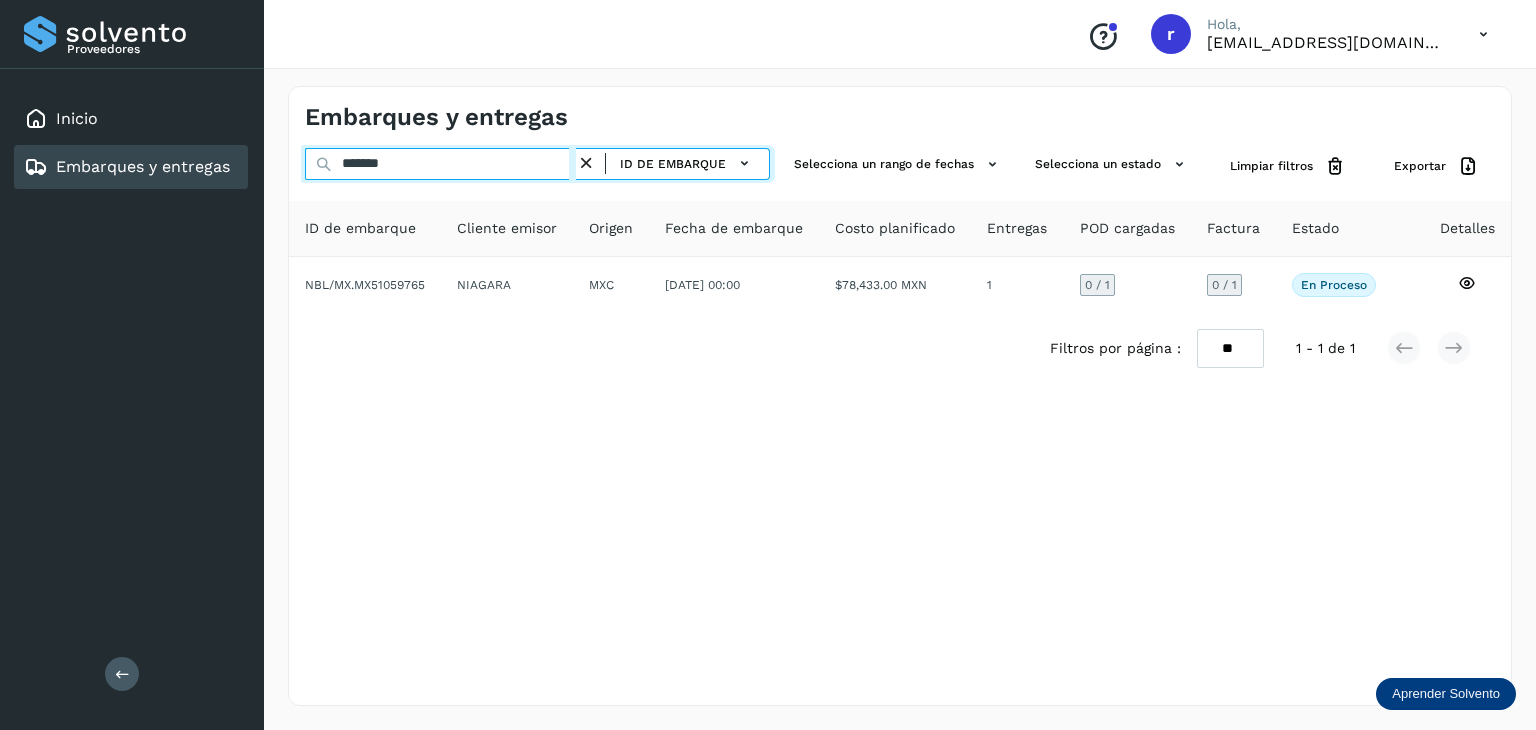 drag, startPoint x: 439, startPoint y: 161, endPoint x: 422, endPoint y: 159, distance: 17.117243 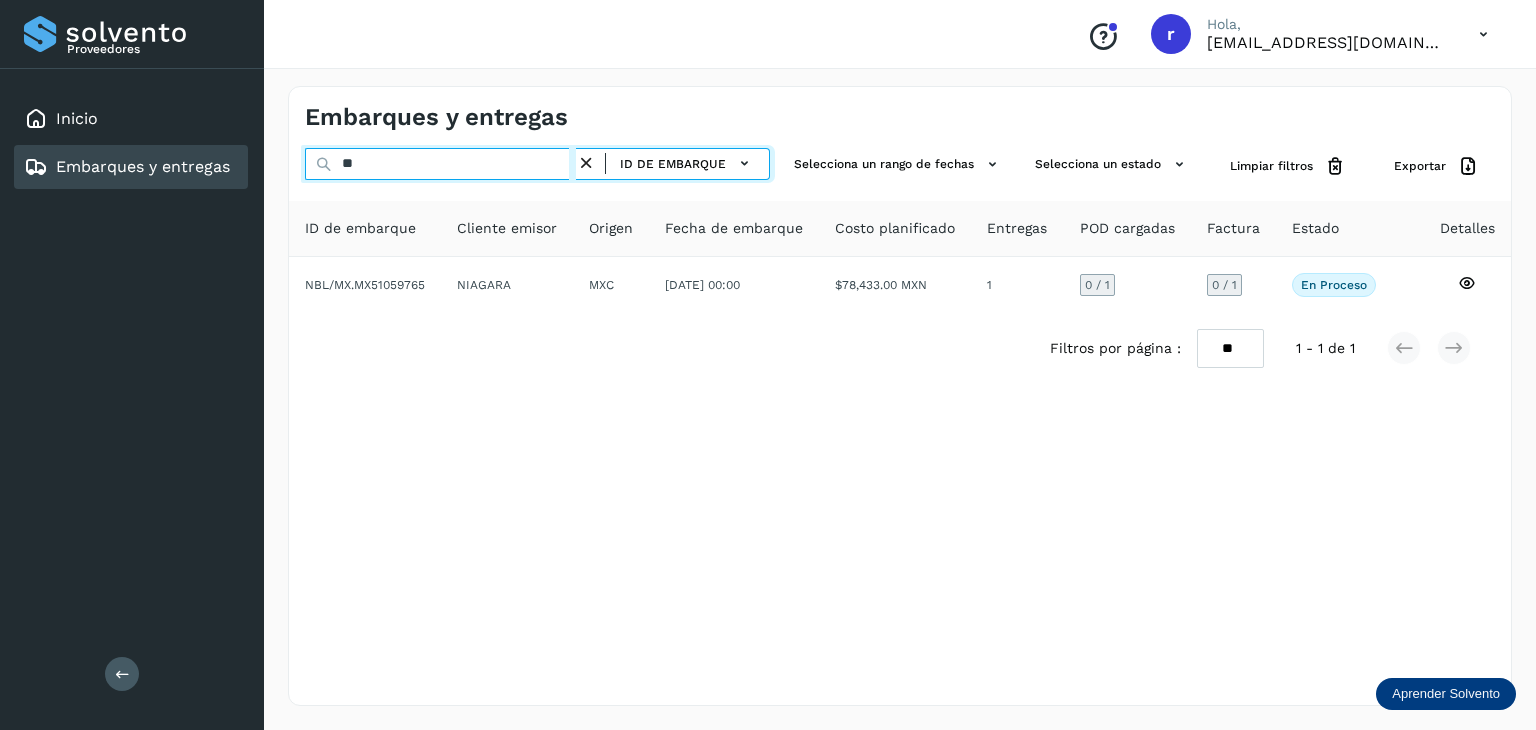 type on "*" 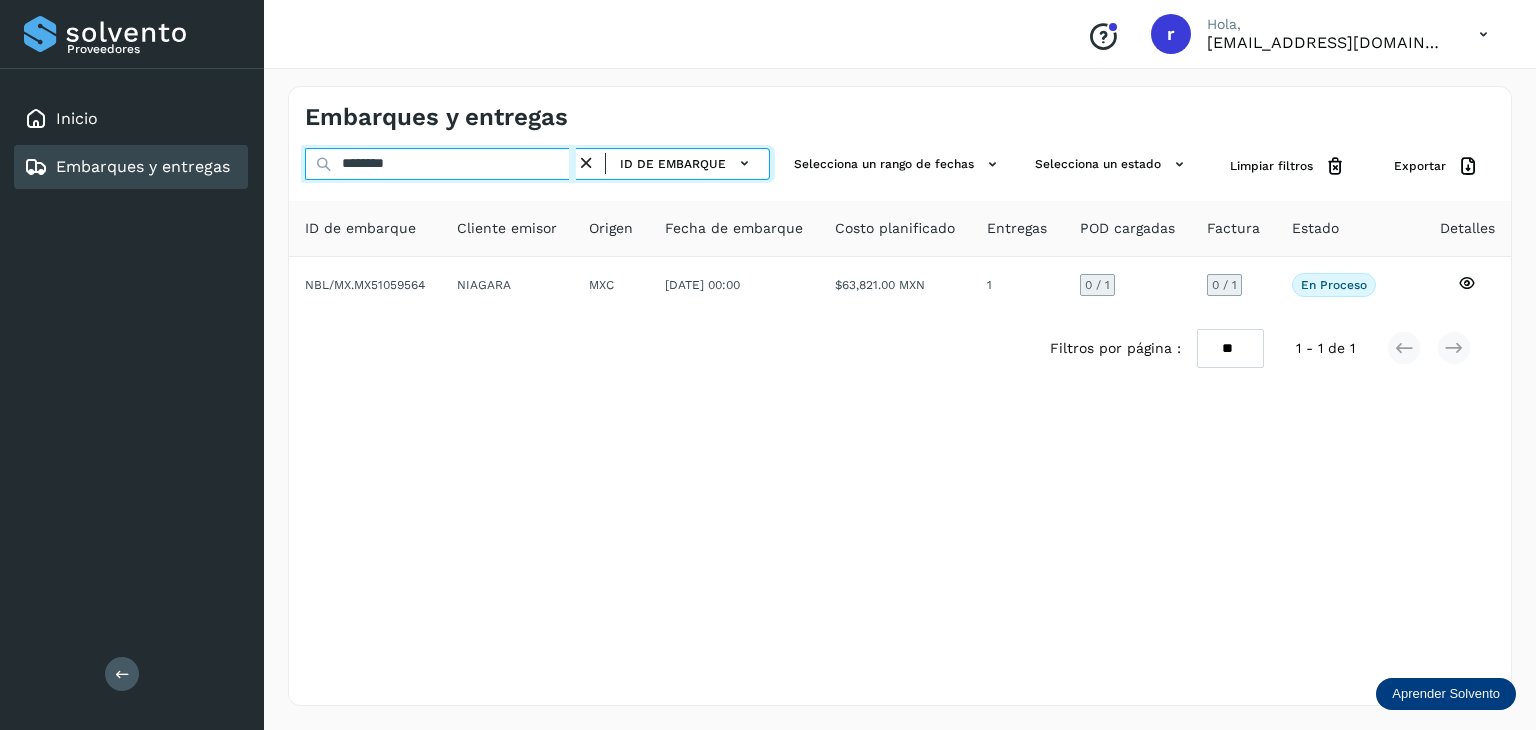 click on "********" at bounding box center [440, 164] 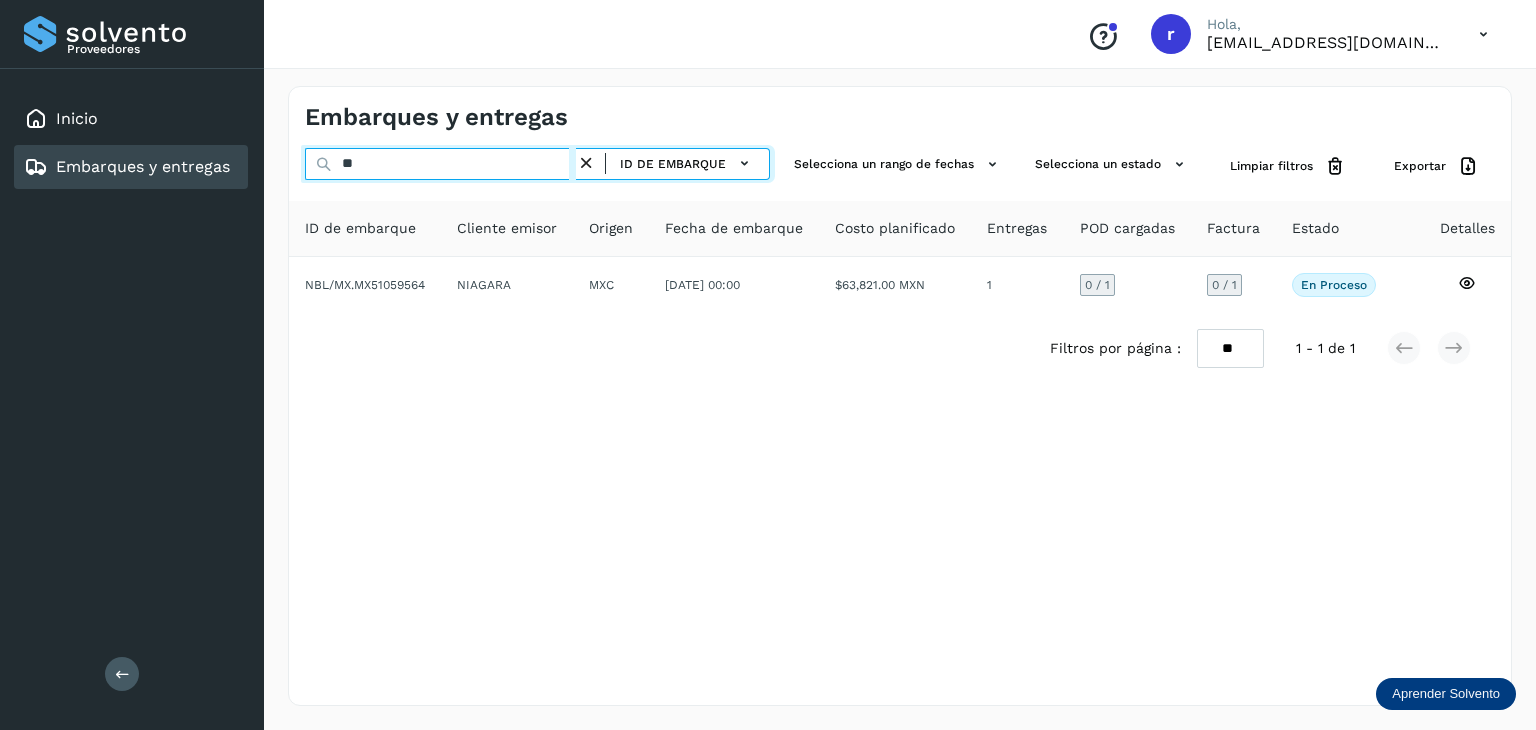 type on "*" 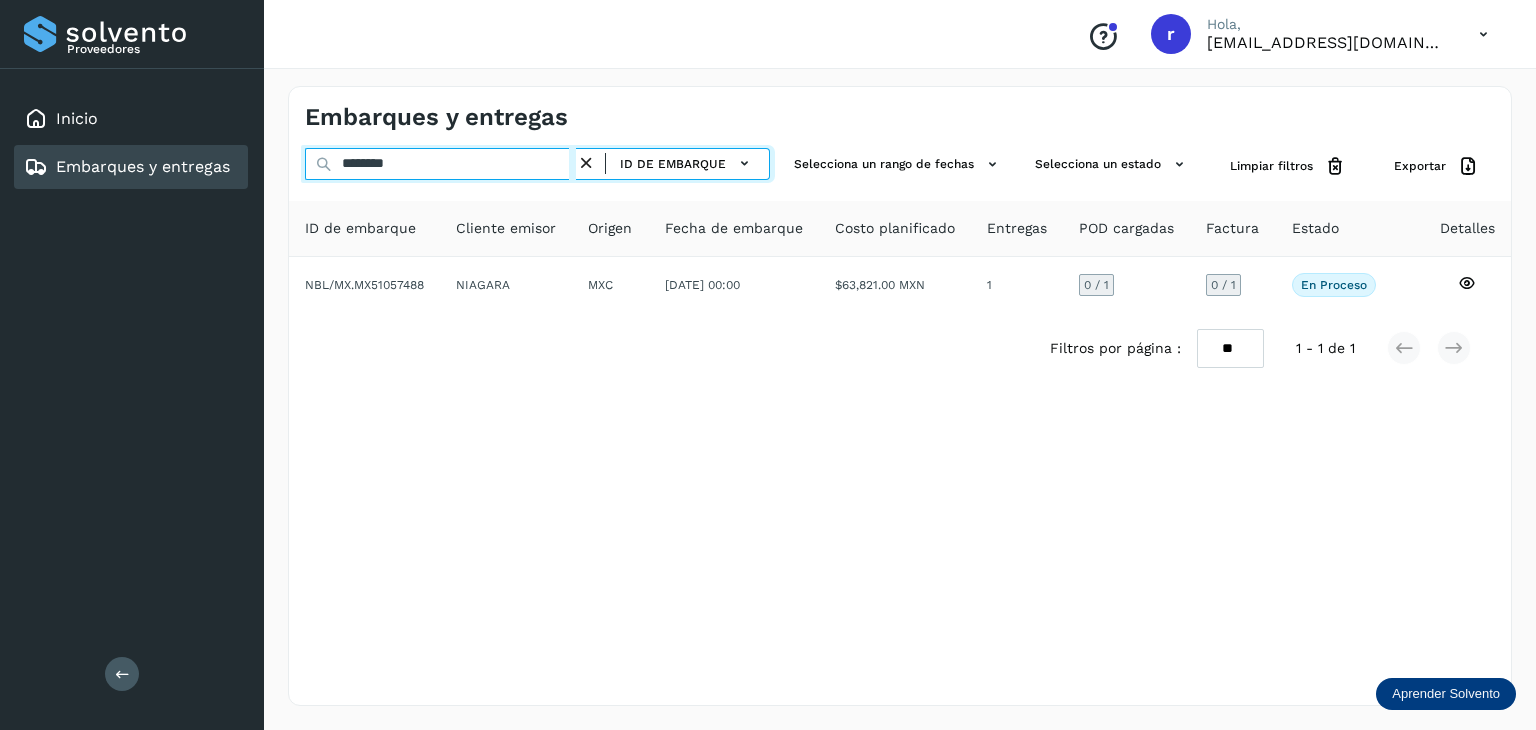 click on "********" at bounding box center [440, 164] 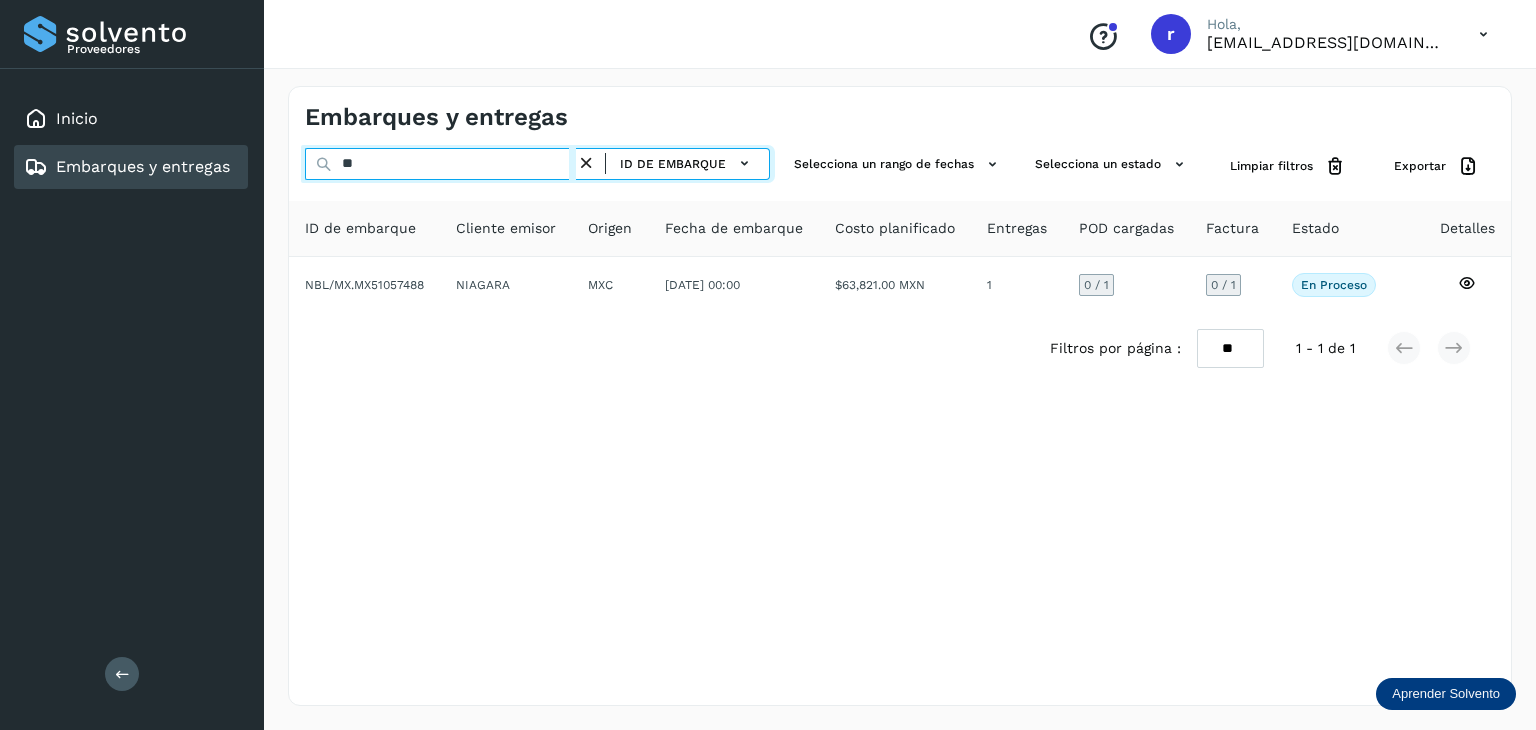 type on "*" 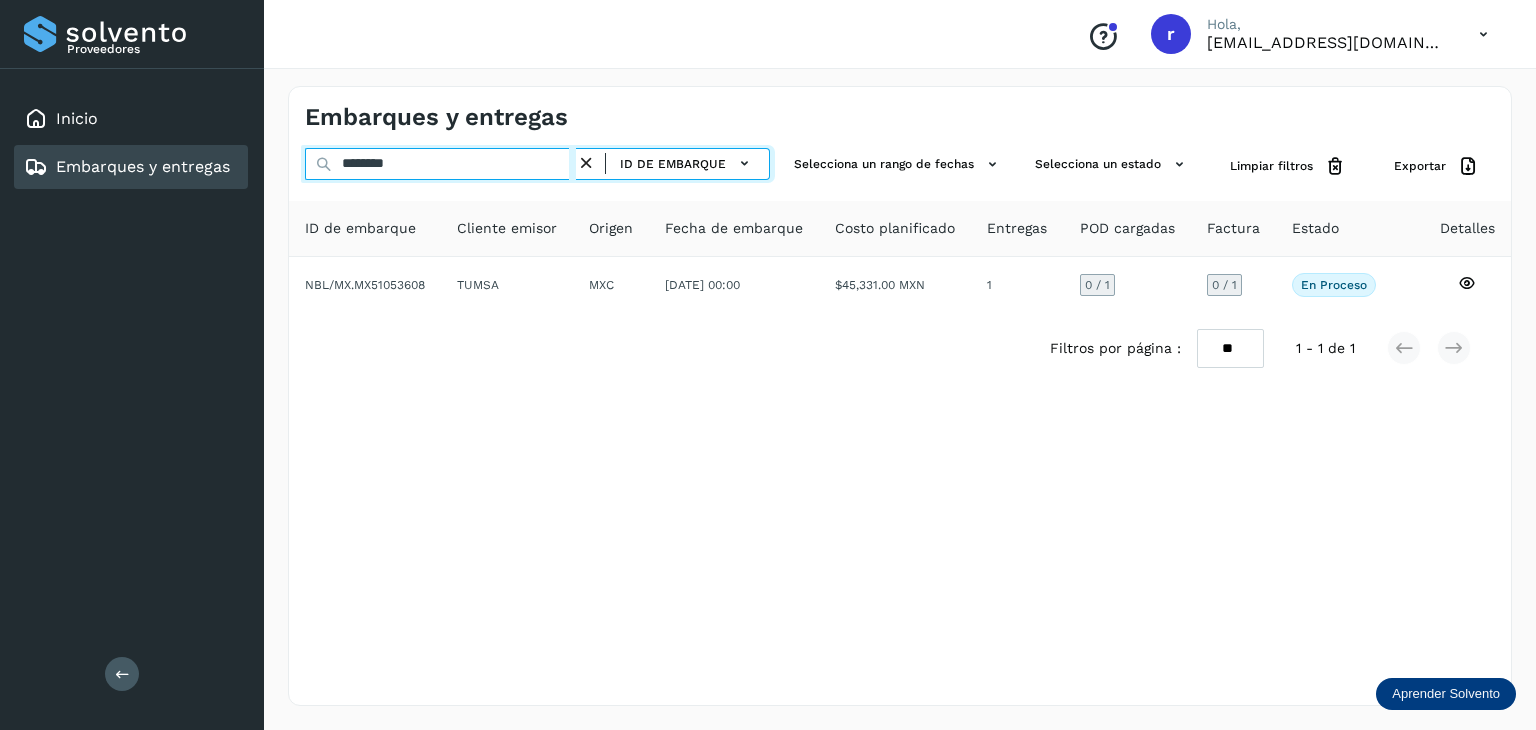 click on "********" at bounding box center [440, 164] 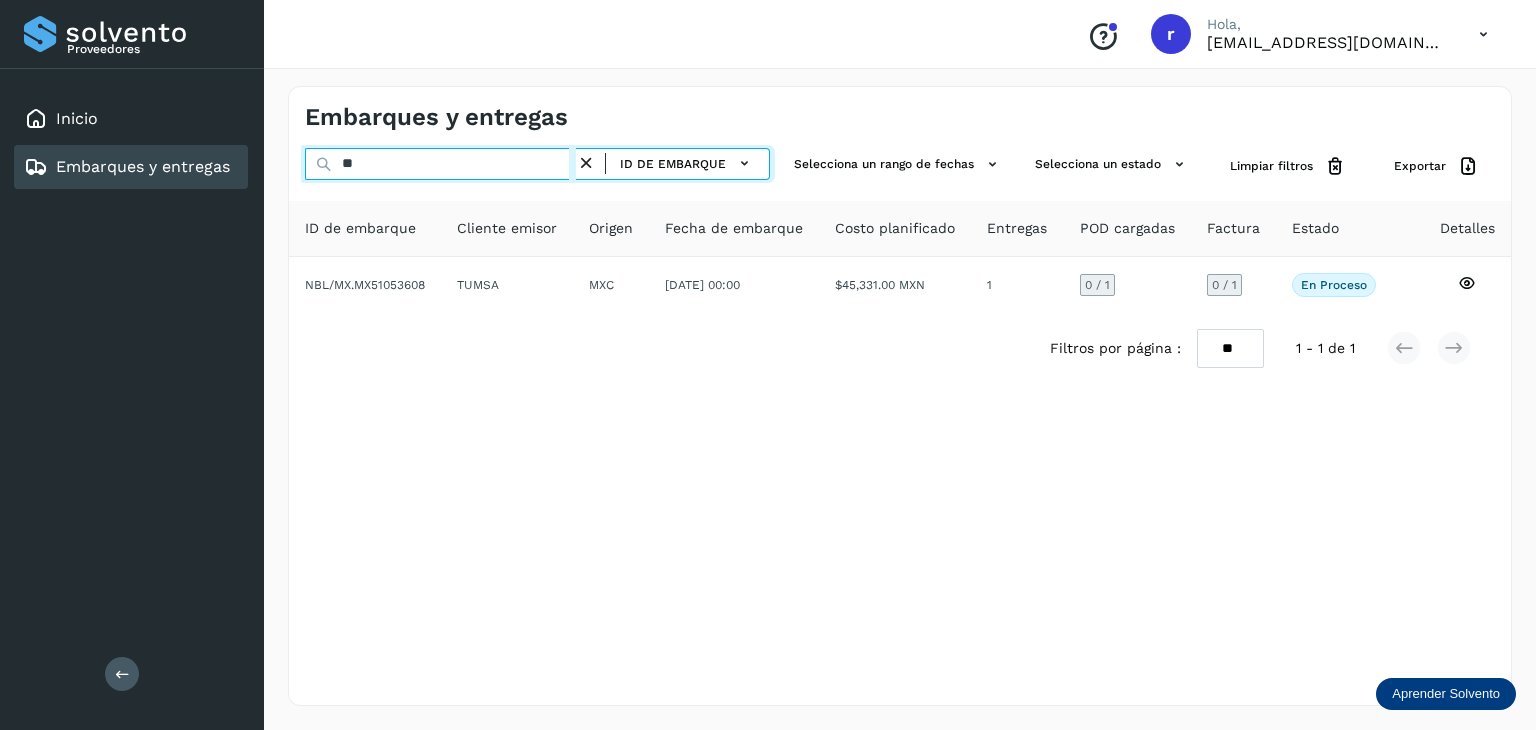 type on "*" 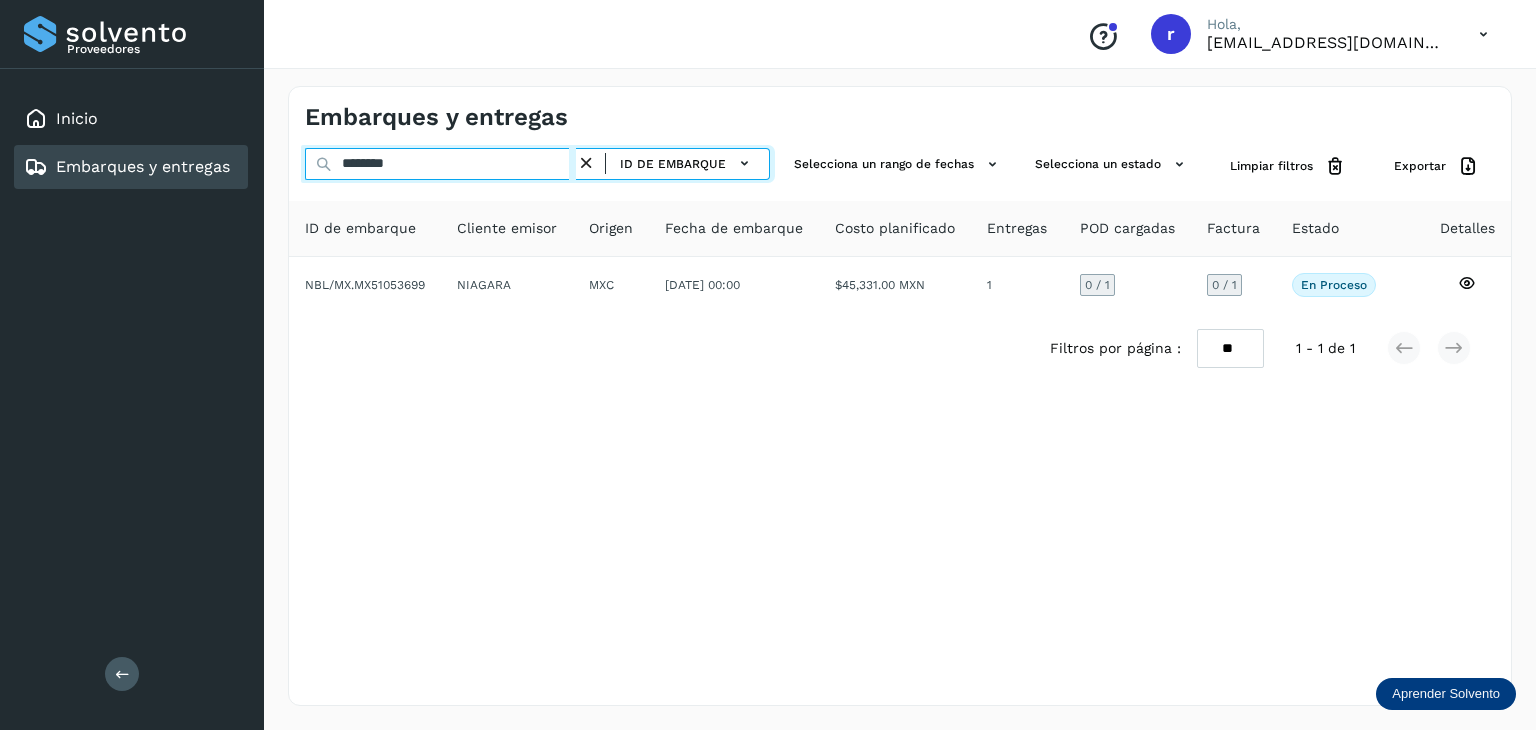 click on "********" at bounding box center (440, 164) 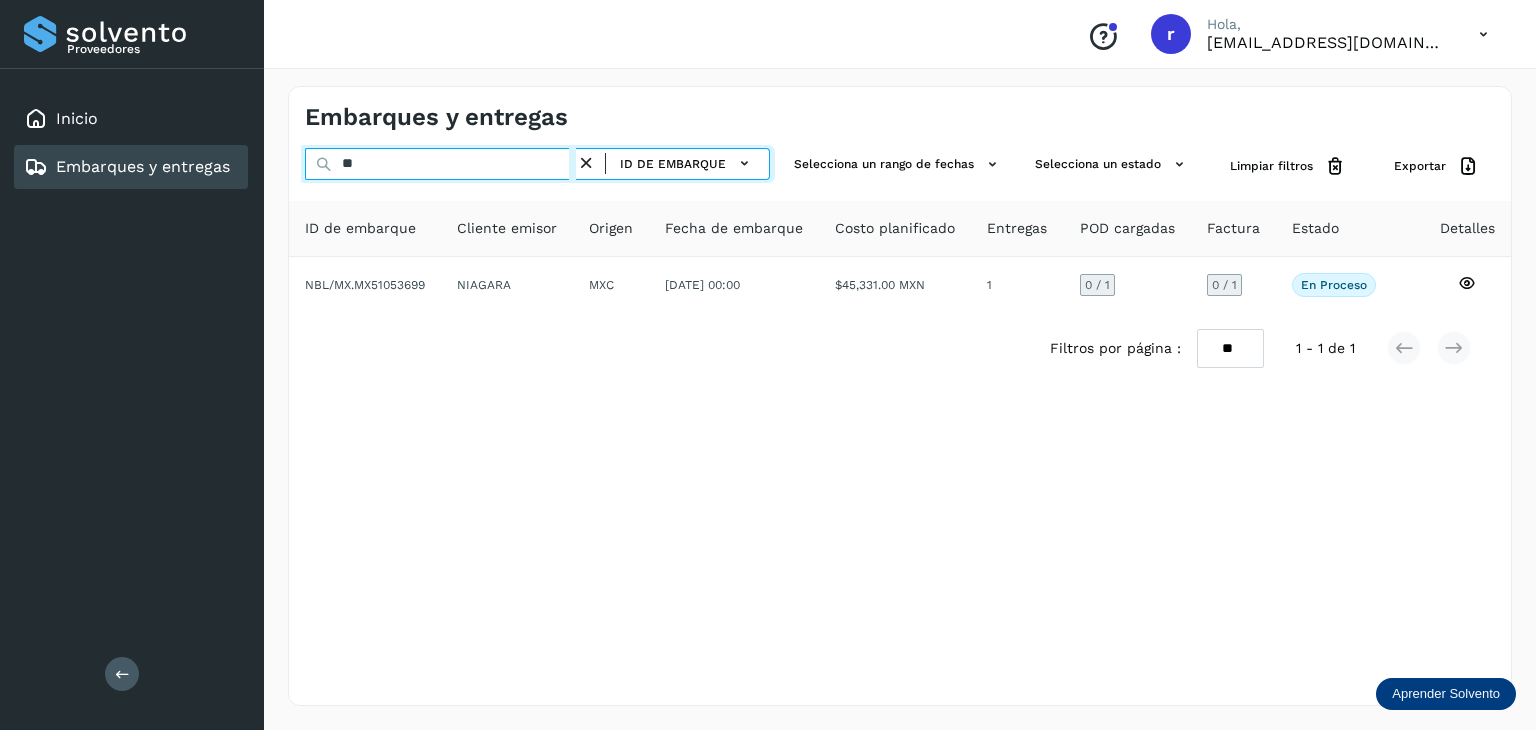 type on "*" 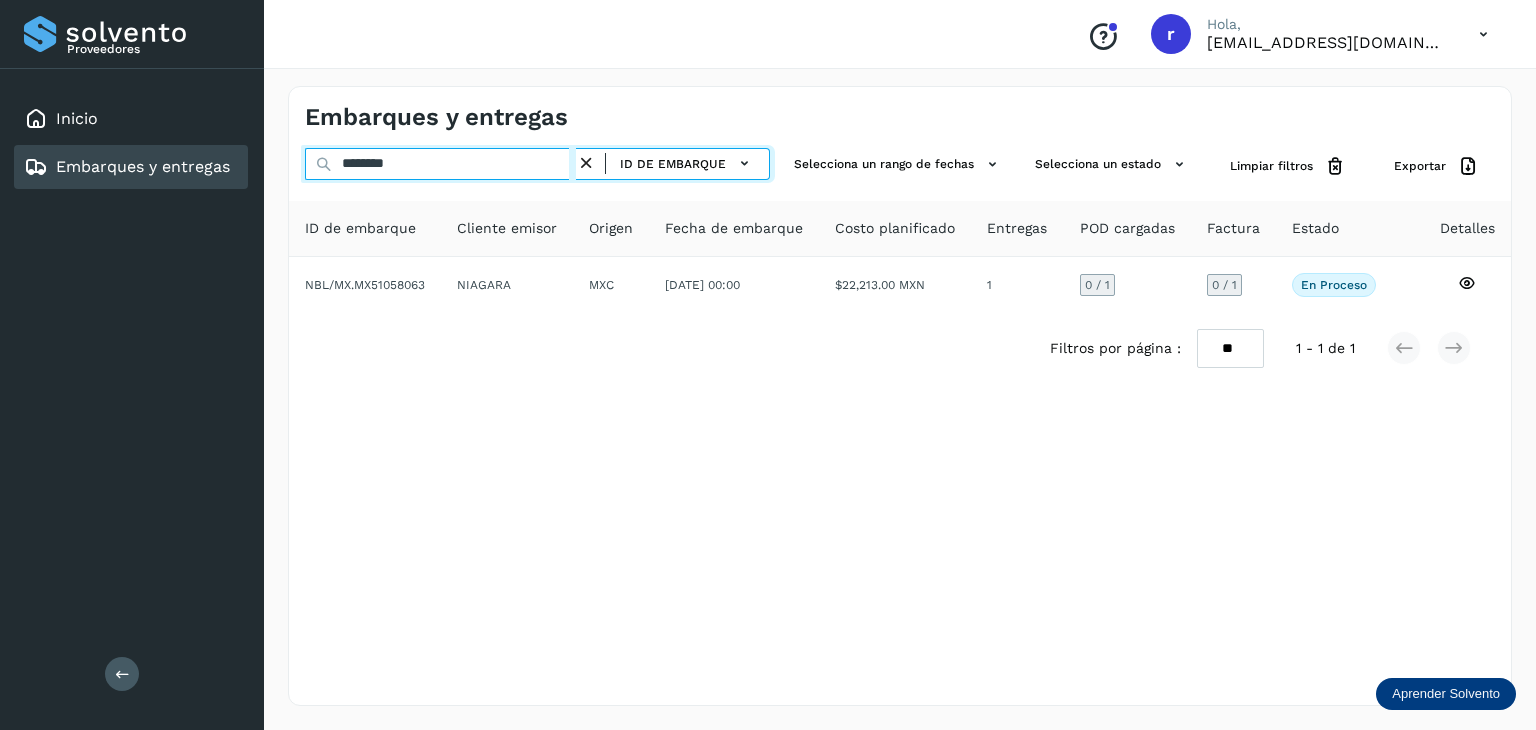click on "********" at bounding box center (440, 164) 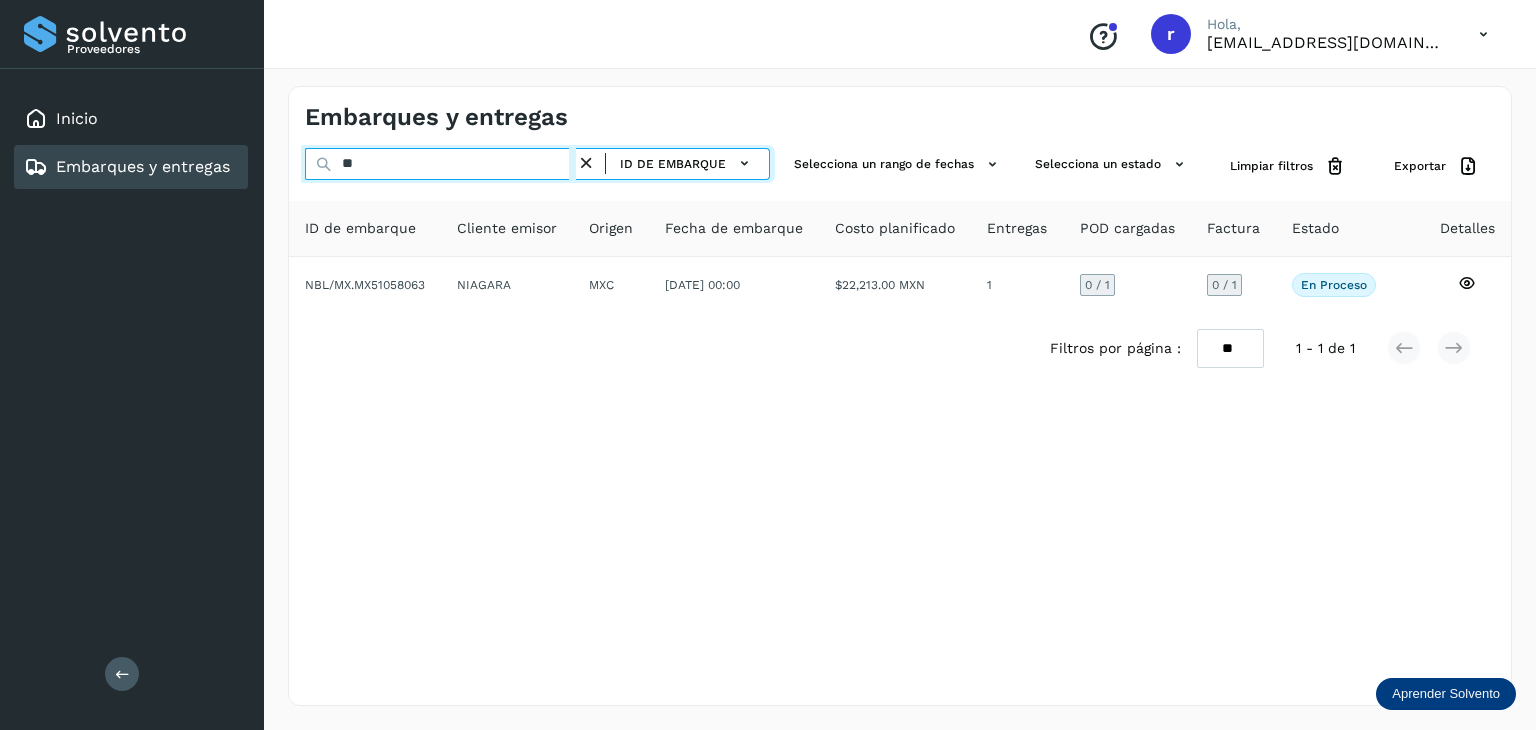 type on "*" 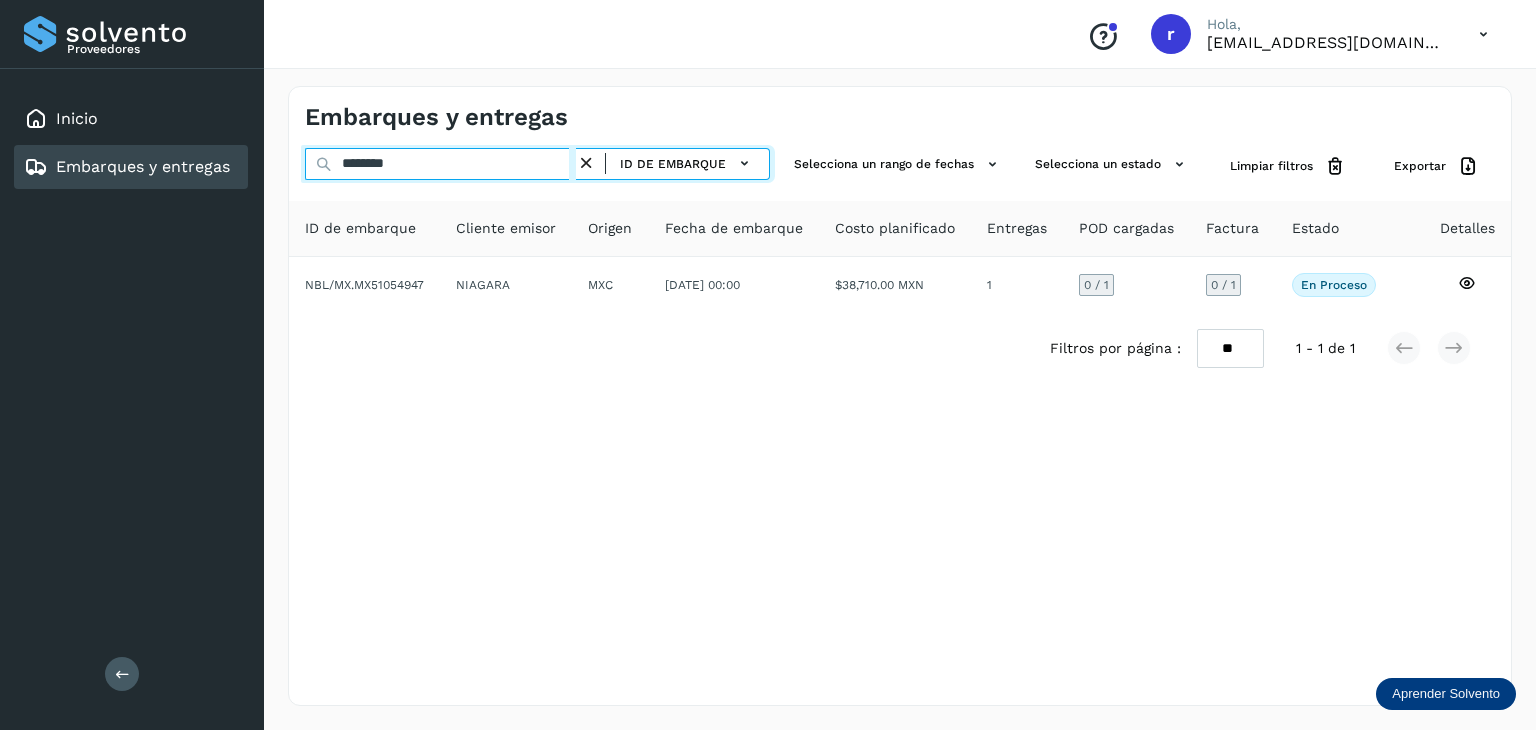 click on "********" at bounding box center (440, 164) 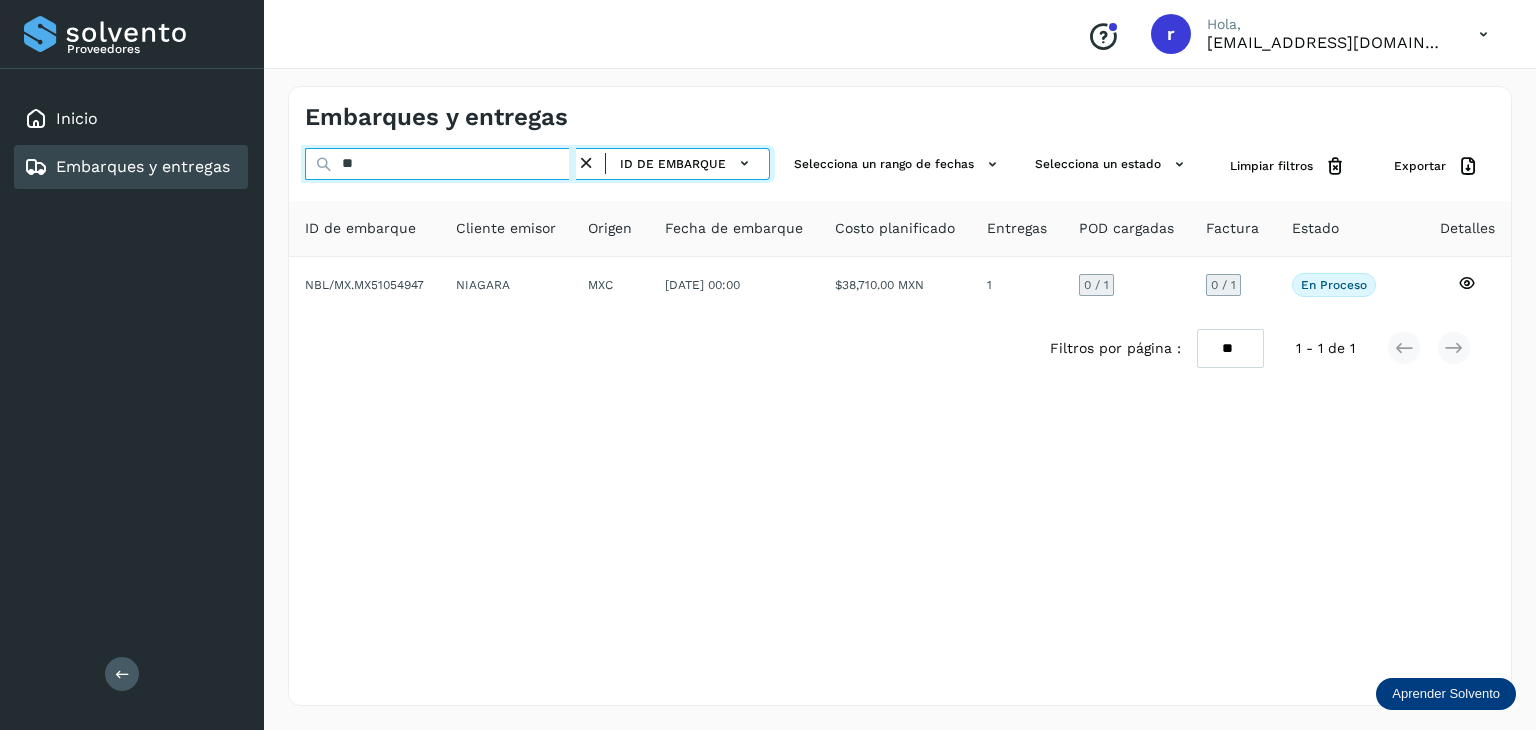 type on "*" 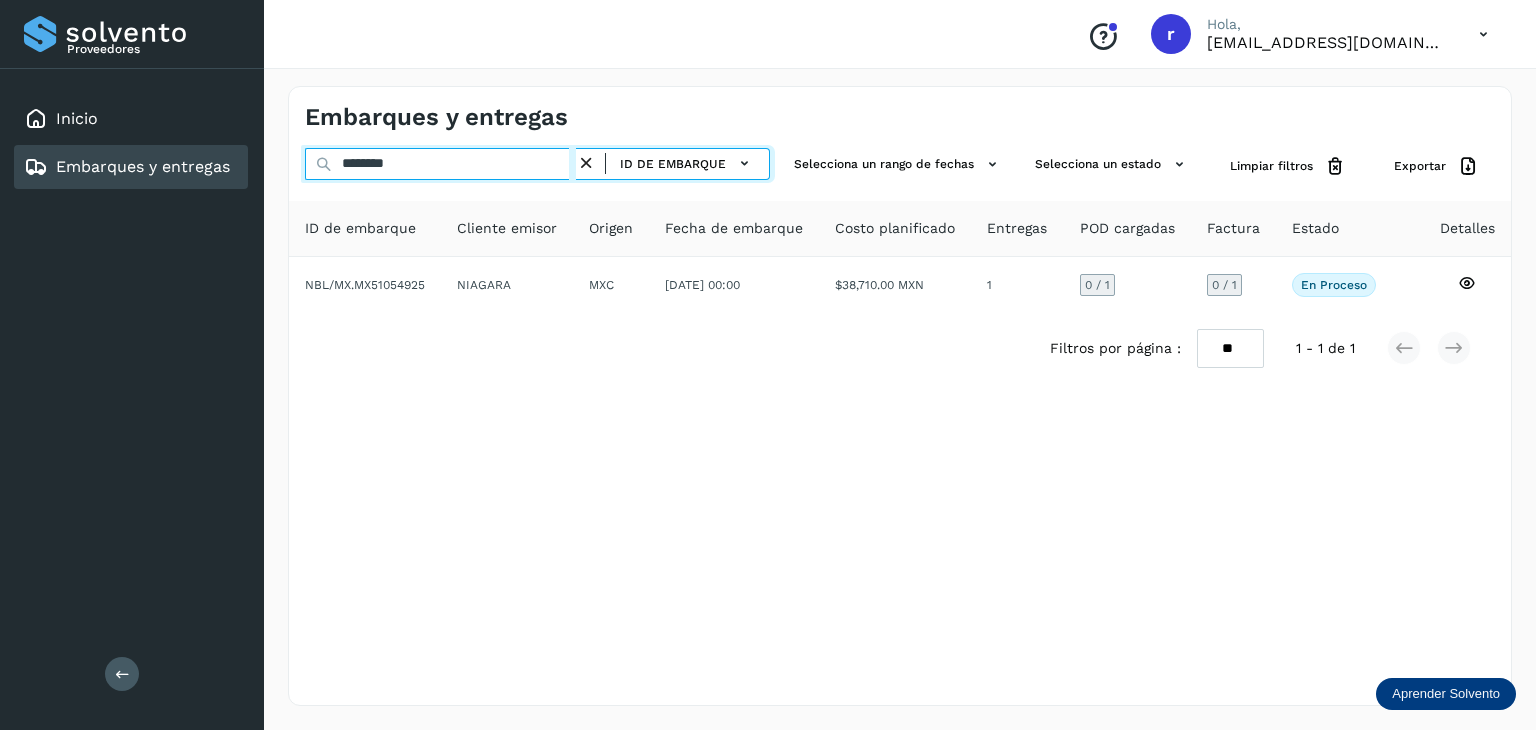 click on "********" at bounding box center (440, 164) 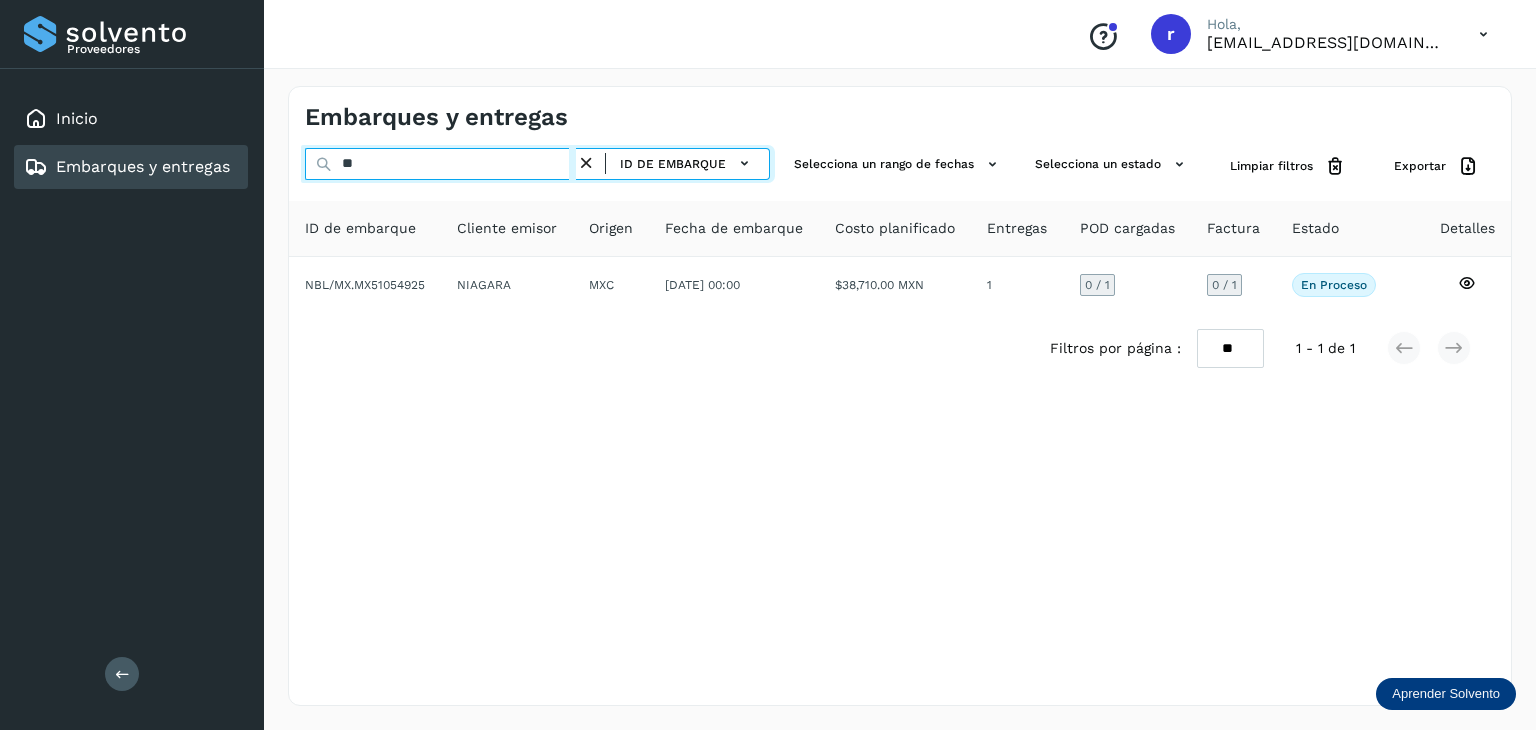 type on "*" 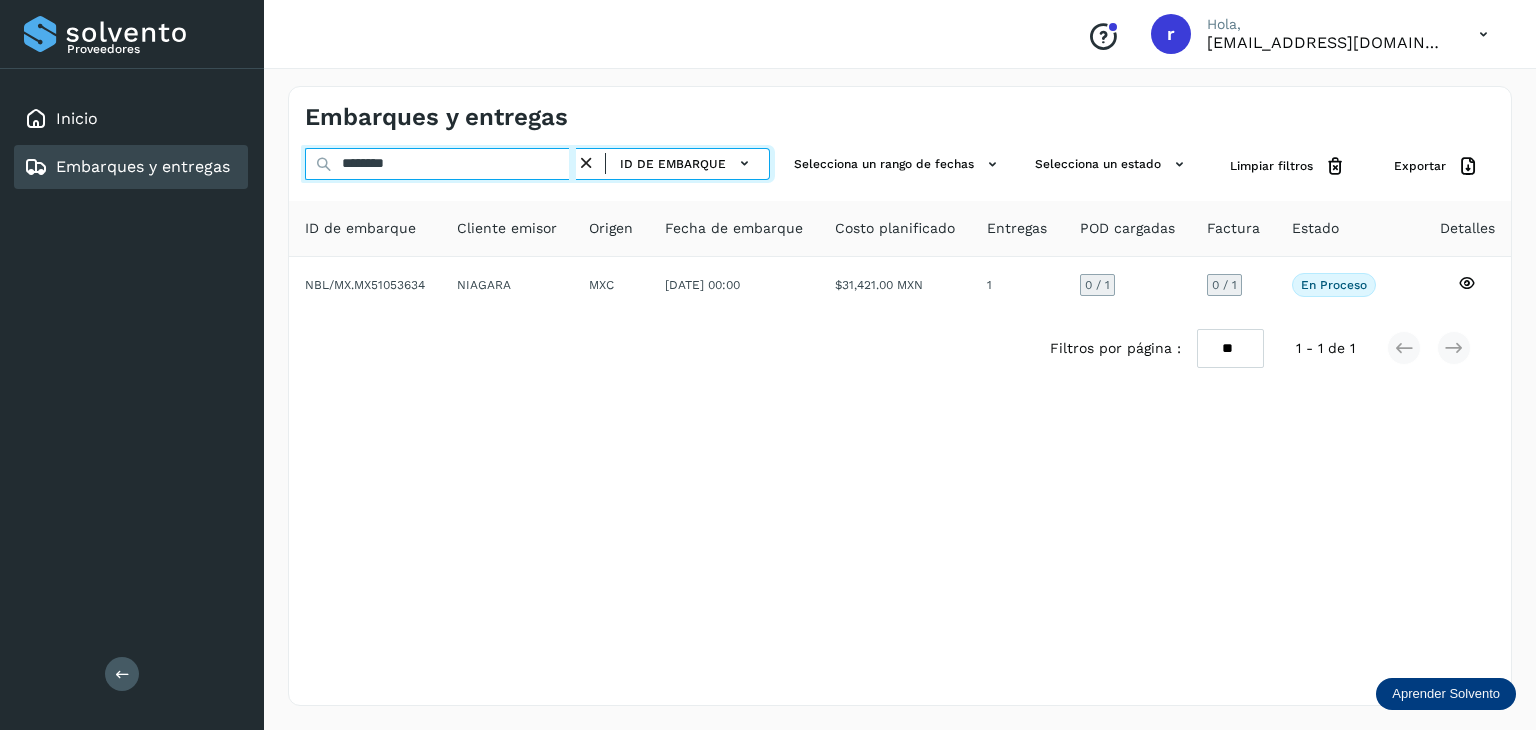 click on "********" at bounding box center [440, 164] 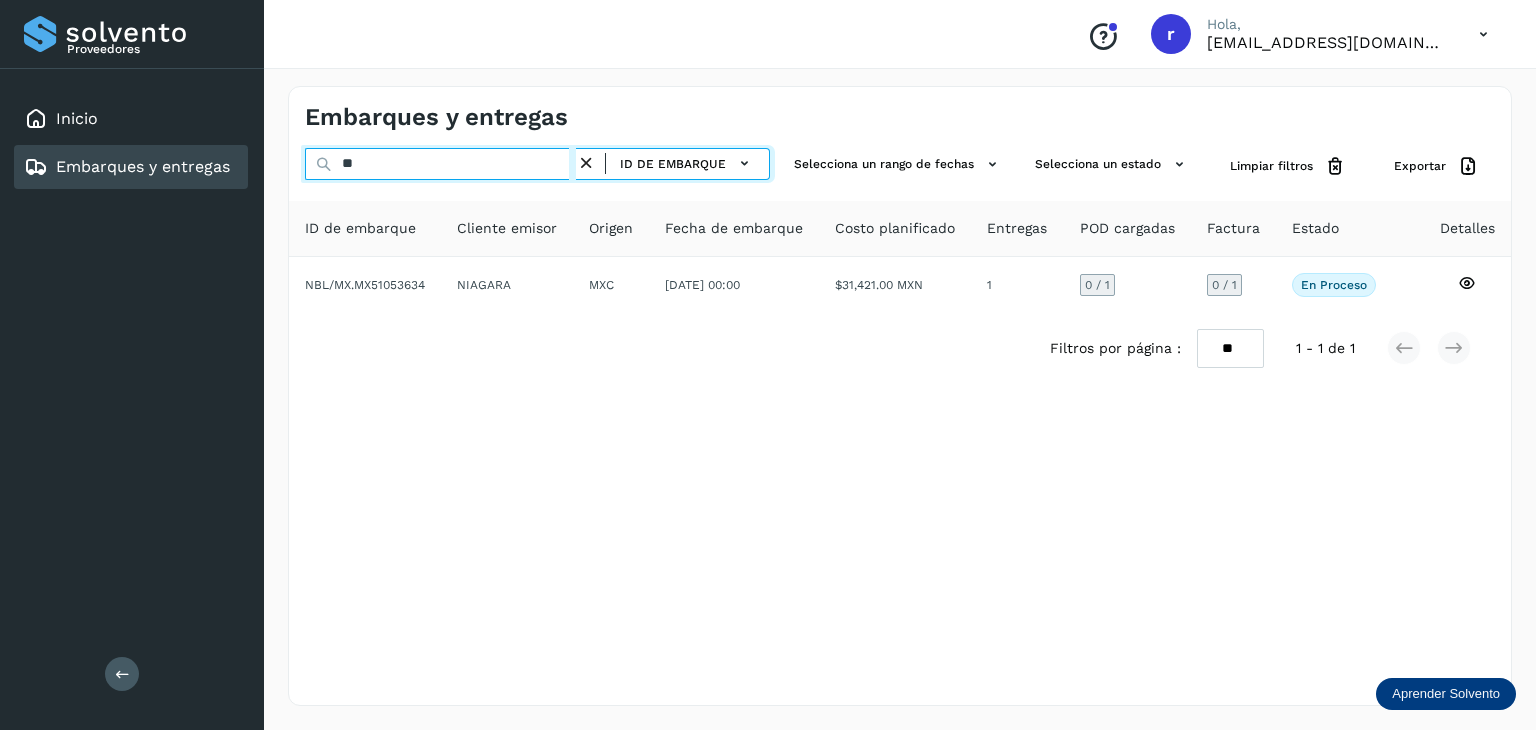 type on "*" 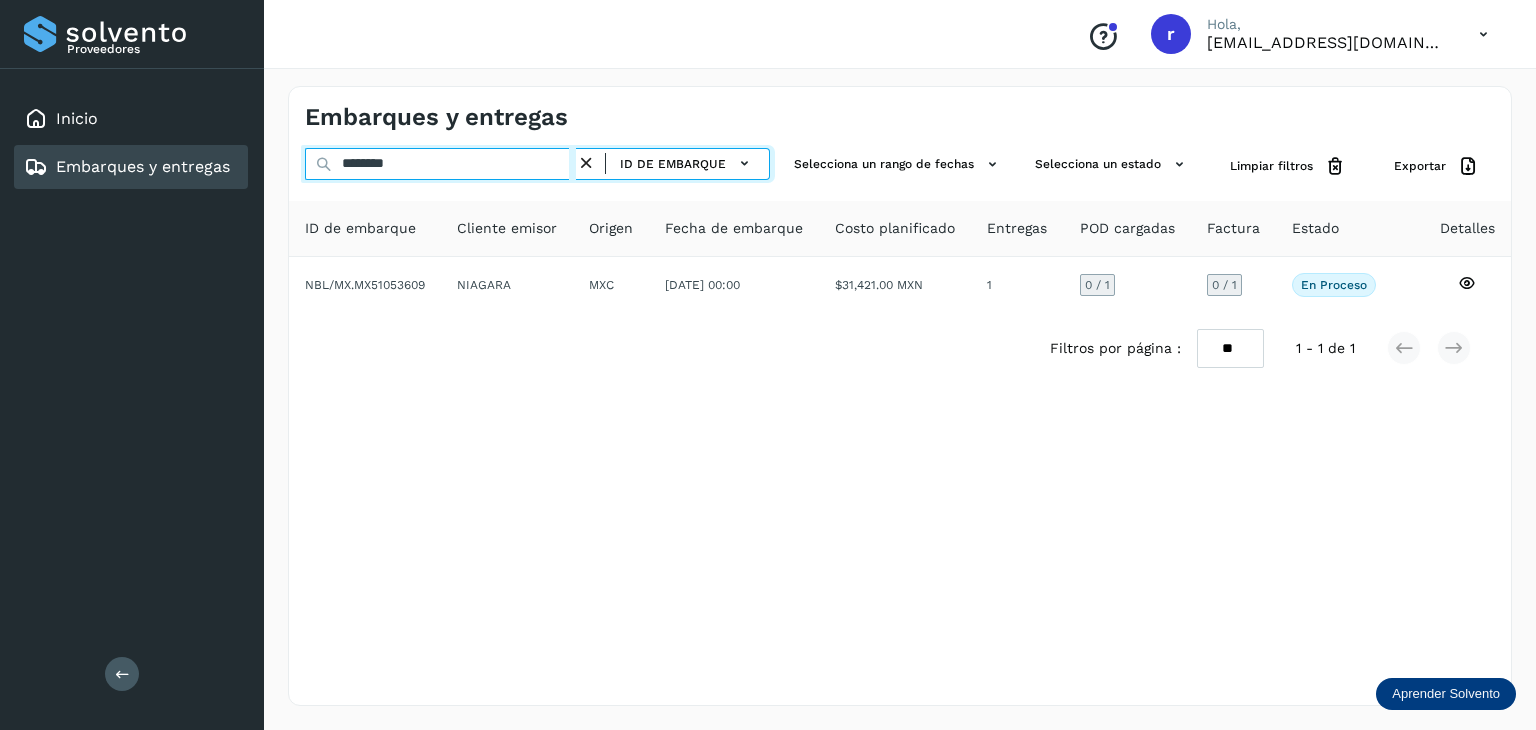 click on "********" at bounding box center [440, 164] 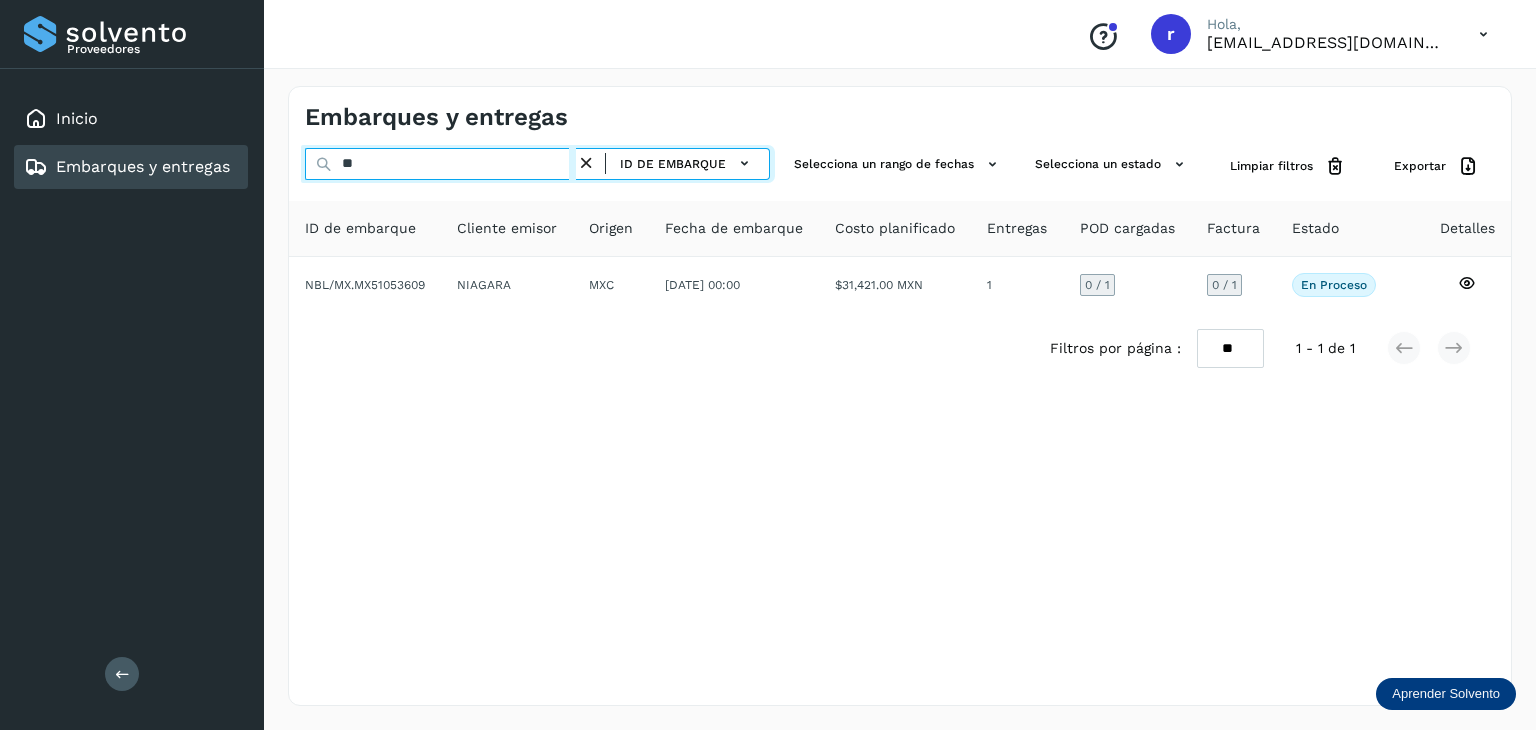 type on "*" 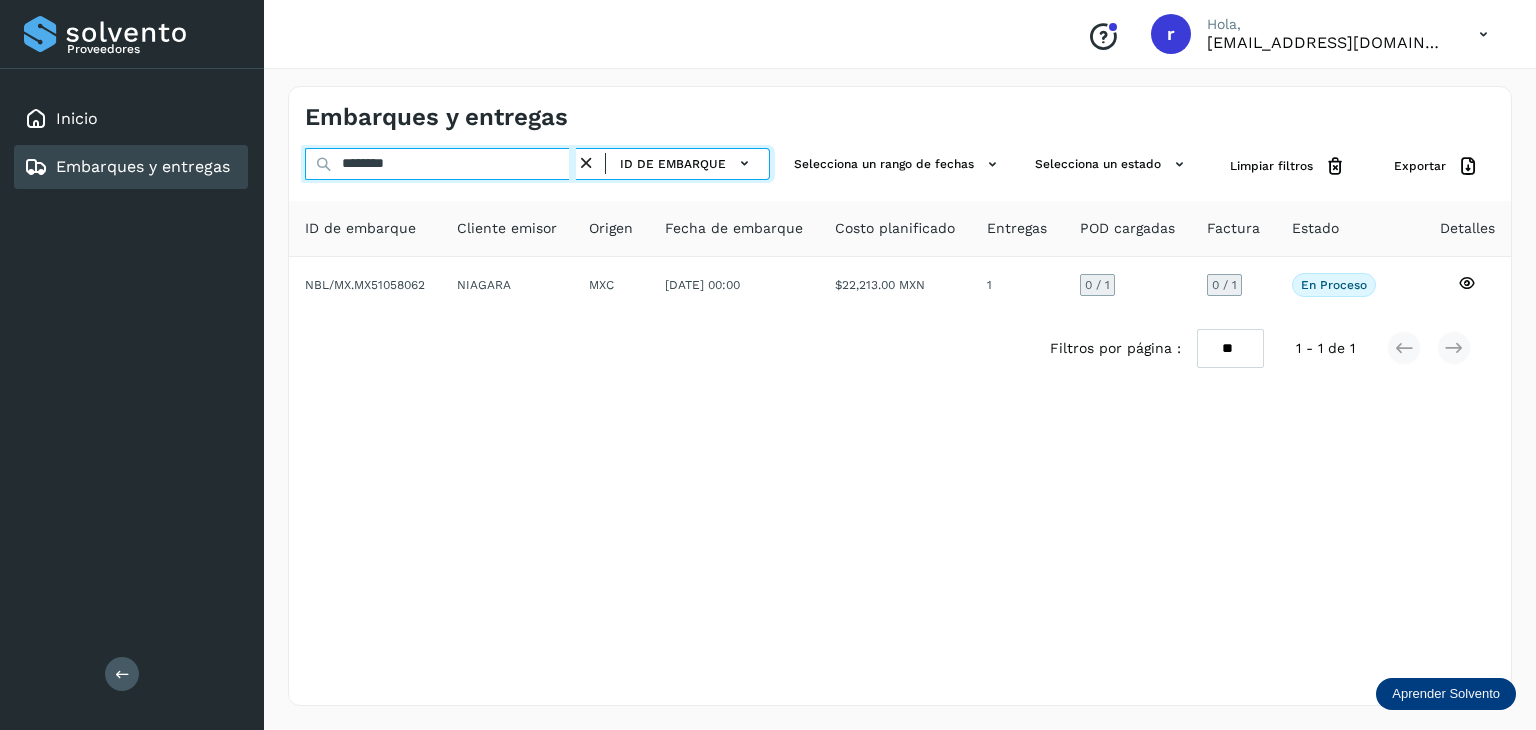 click on "********" at bounding box center [440, 164] 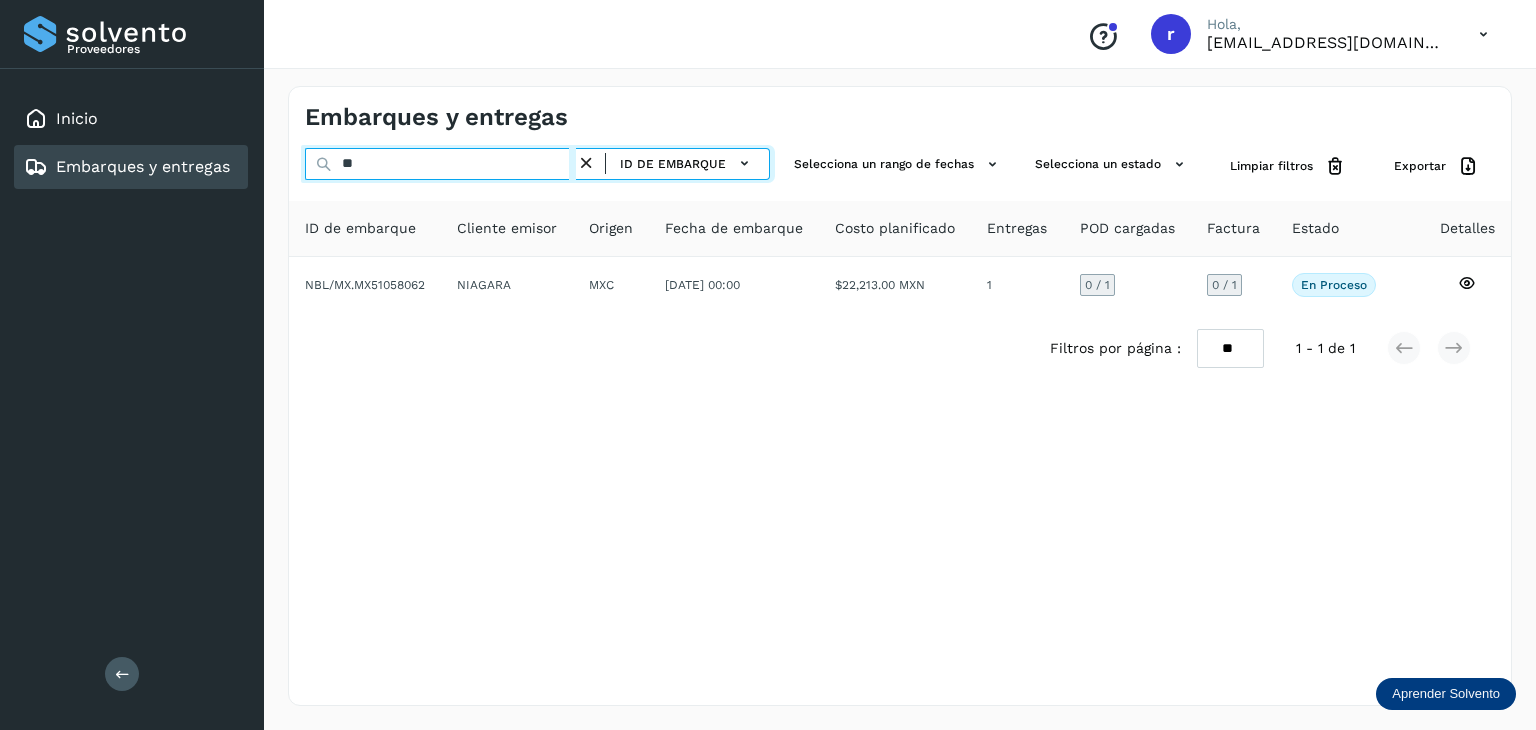 type on "*" 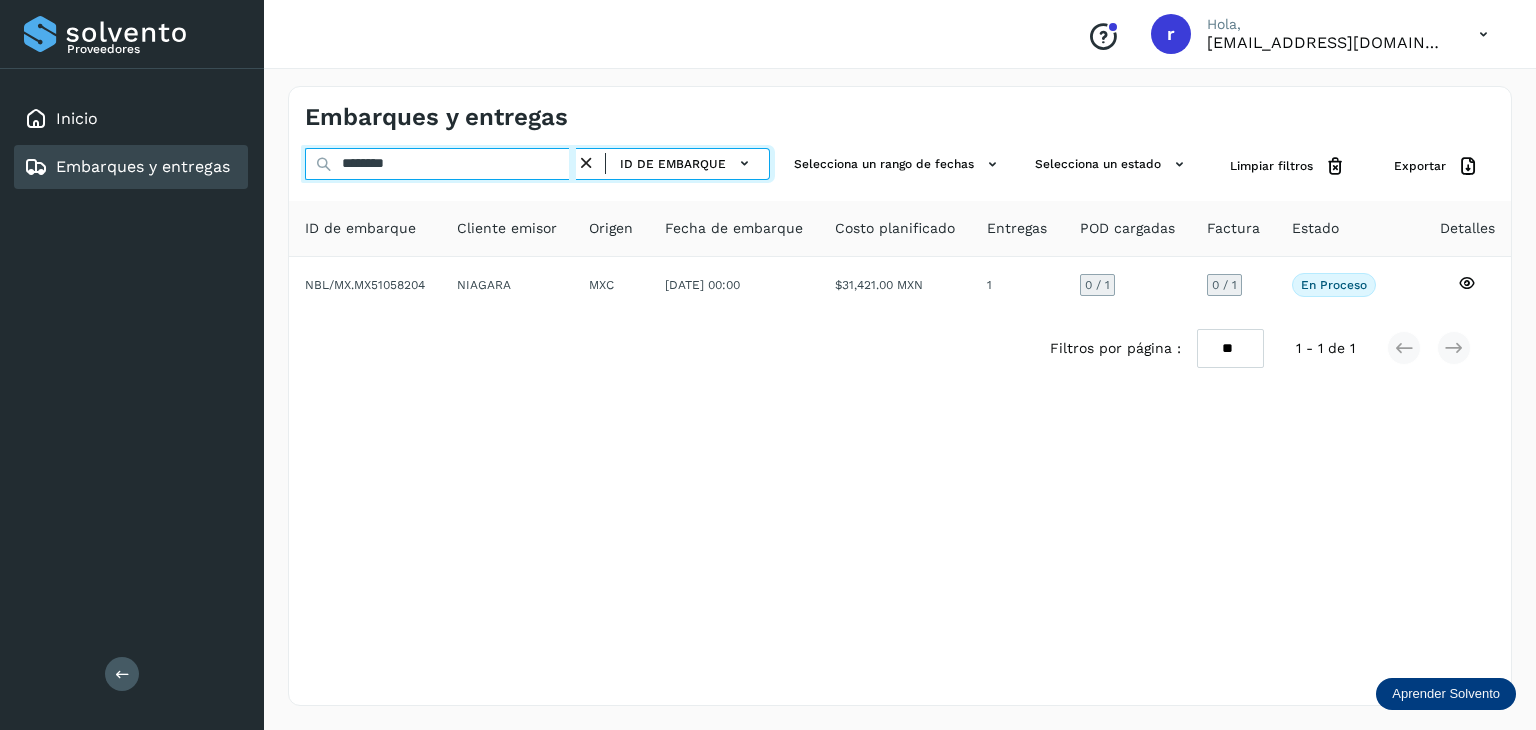 click on "********" at bounding box center [440, 164] 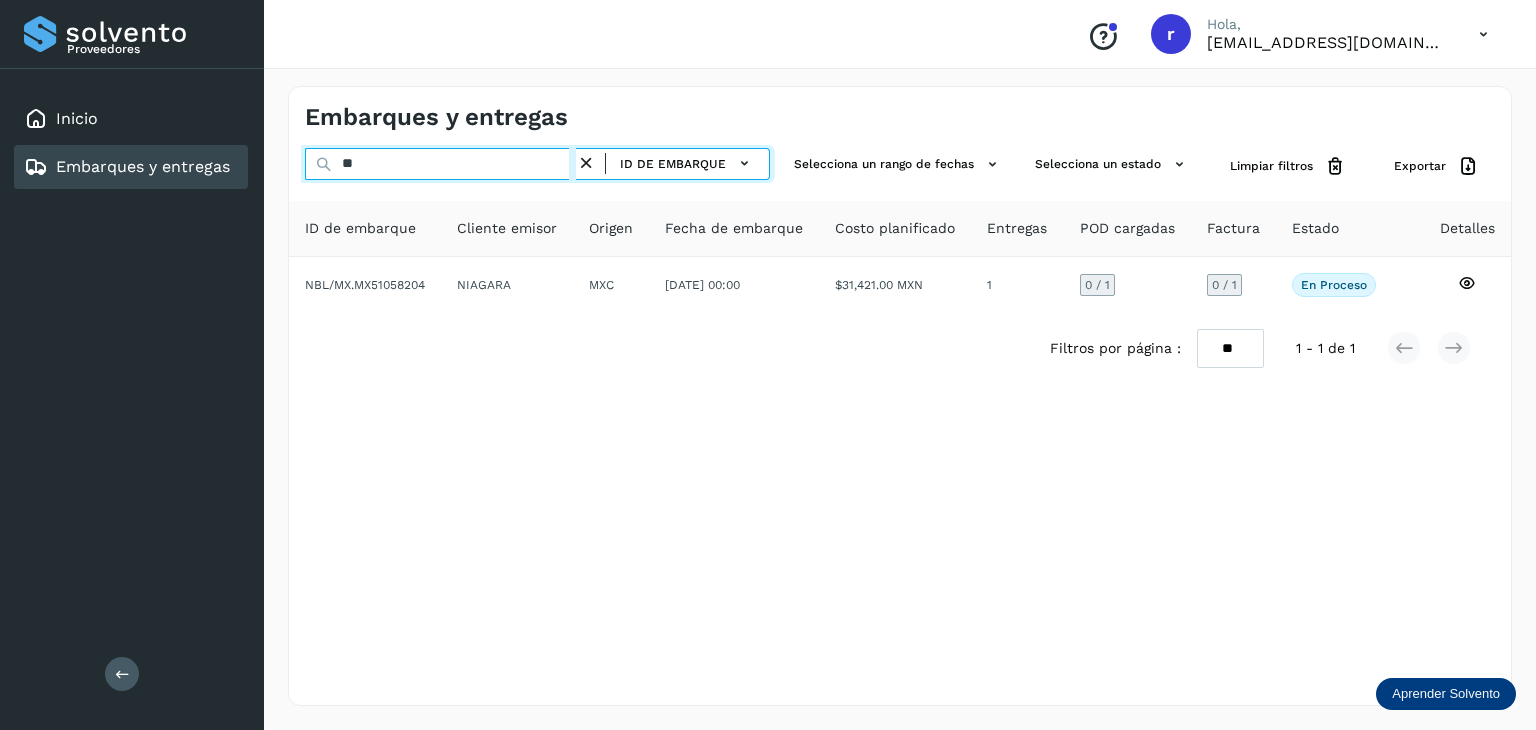 type on "*" 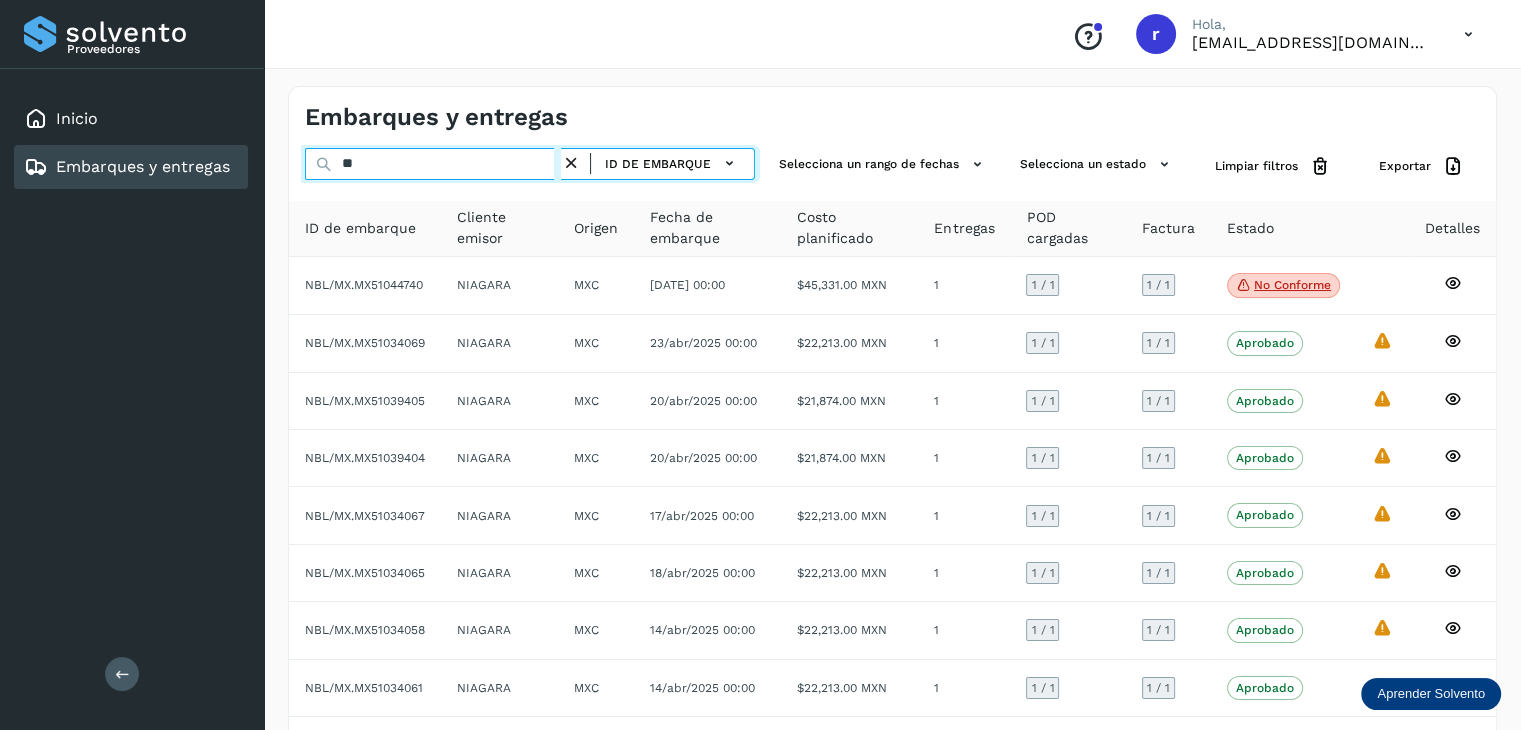 type on "*" 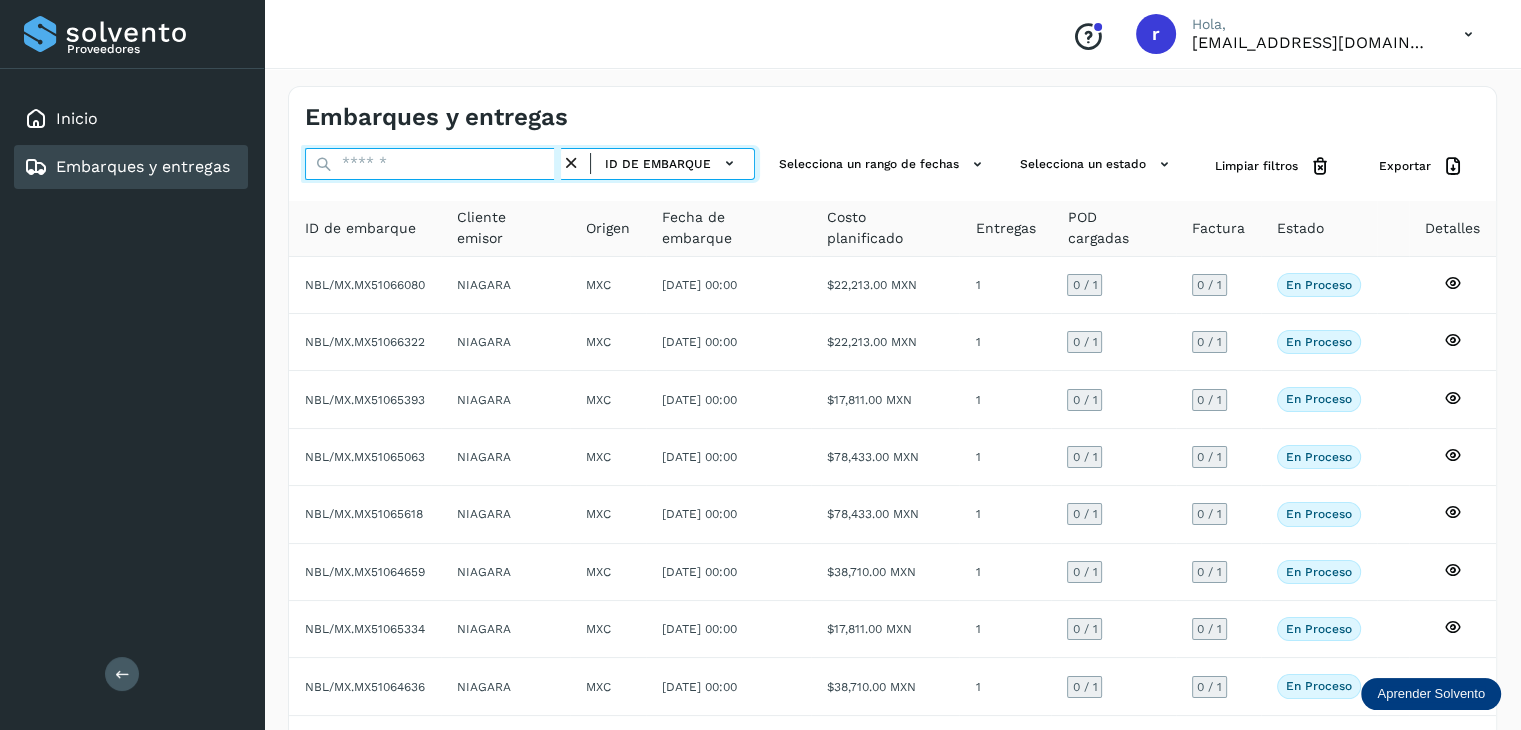 click at bounding box center (433, 164) 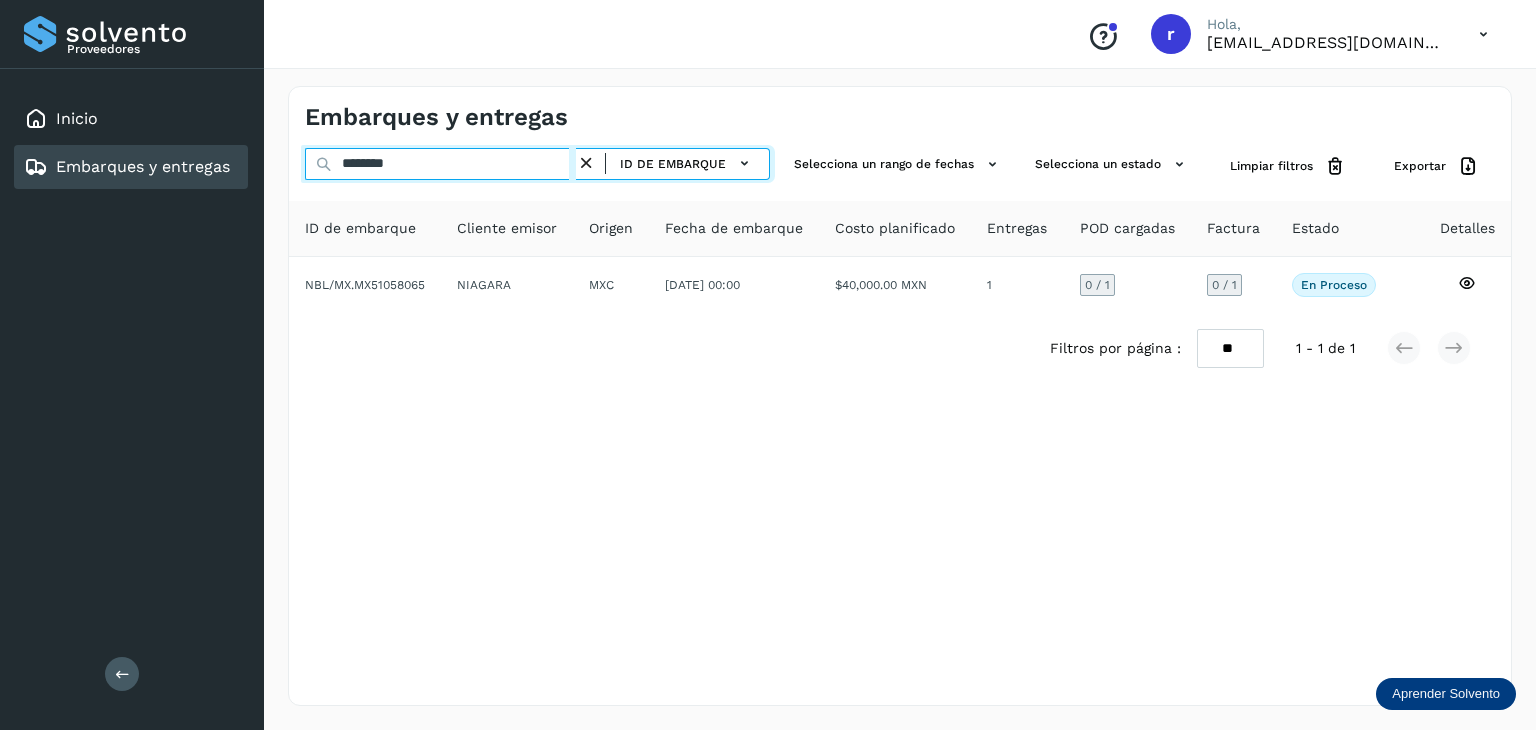click on "********" at bounding box center (440, 164) 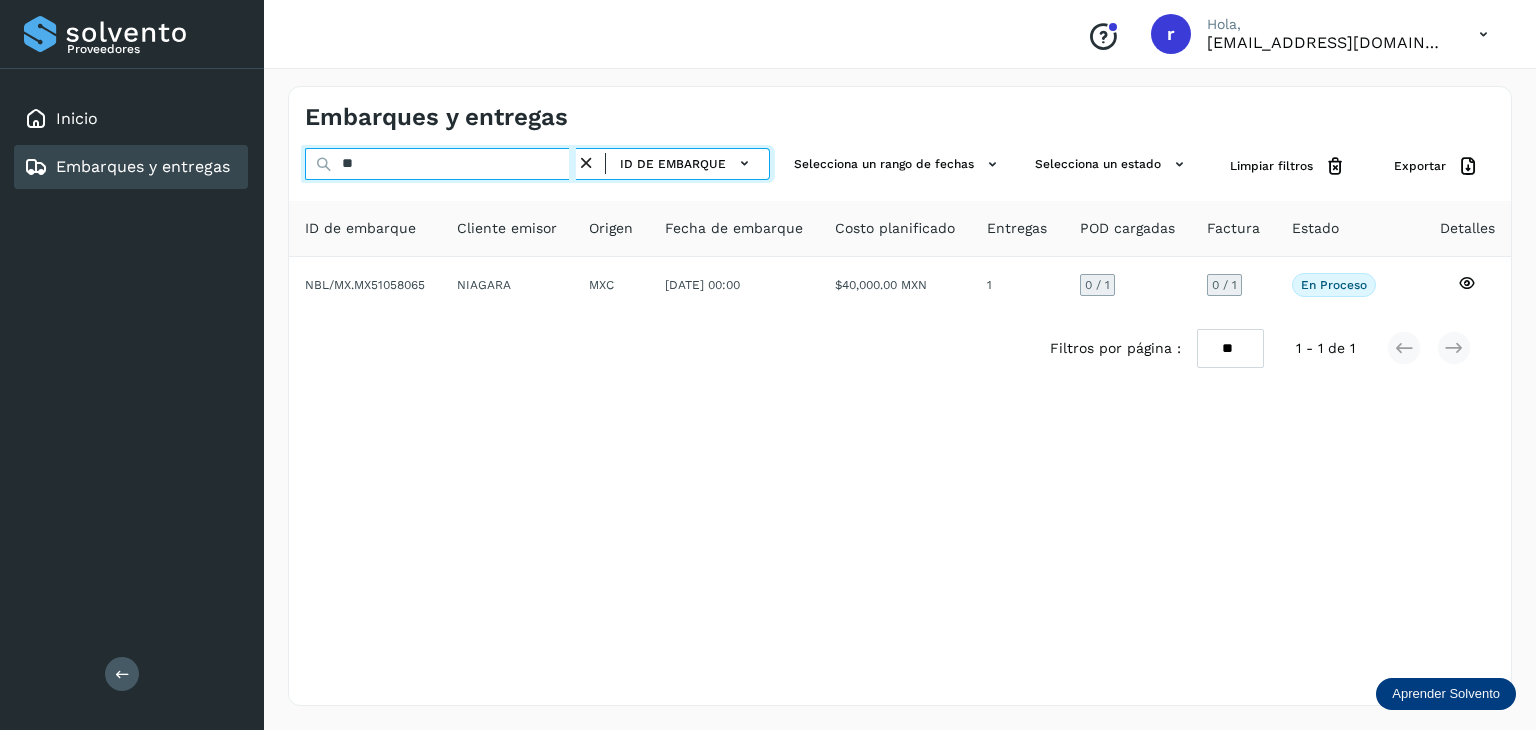 type on "*" 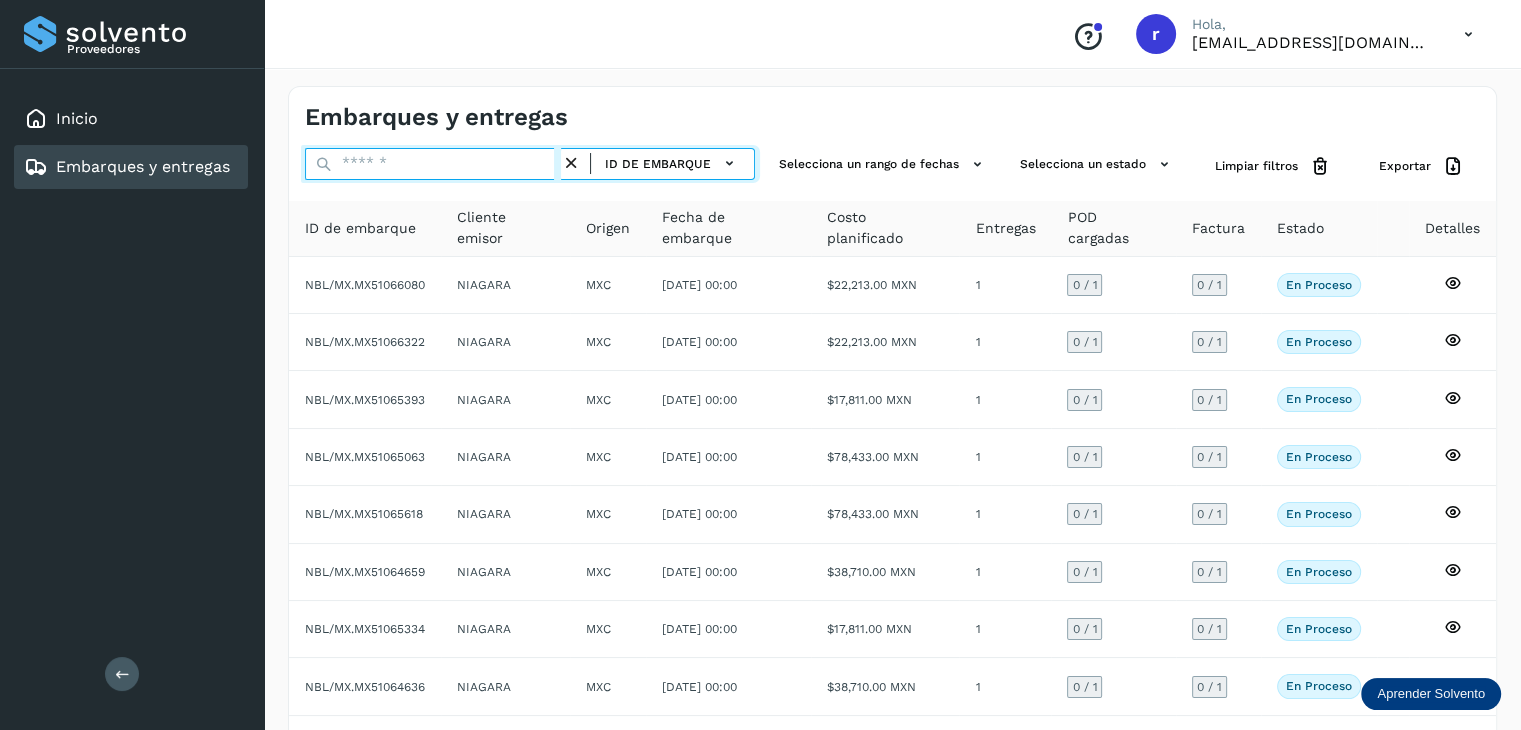 click at bounding box center (433, 164) 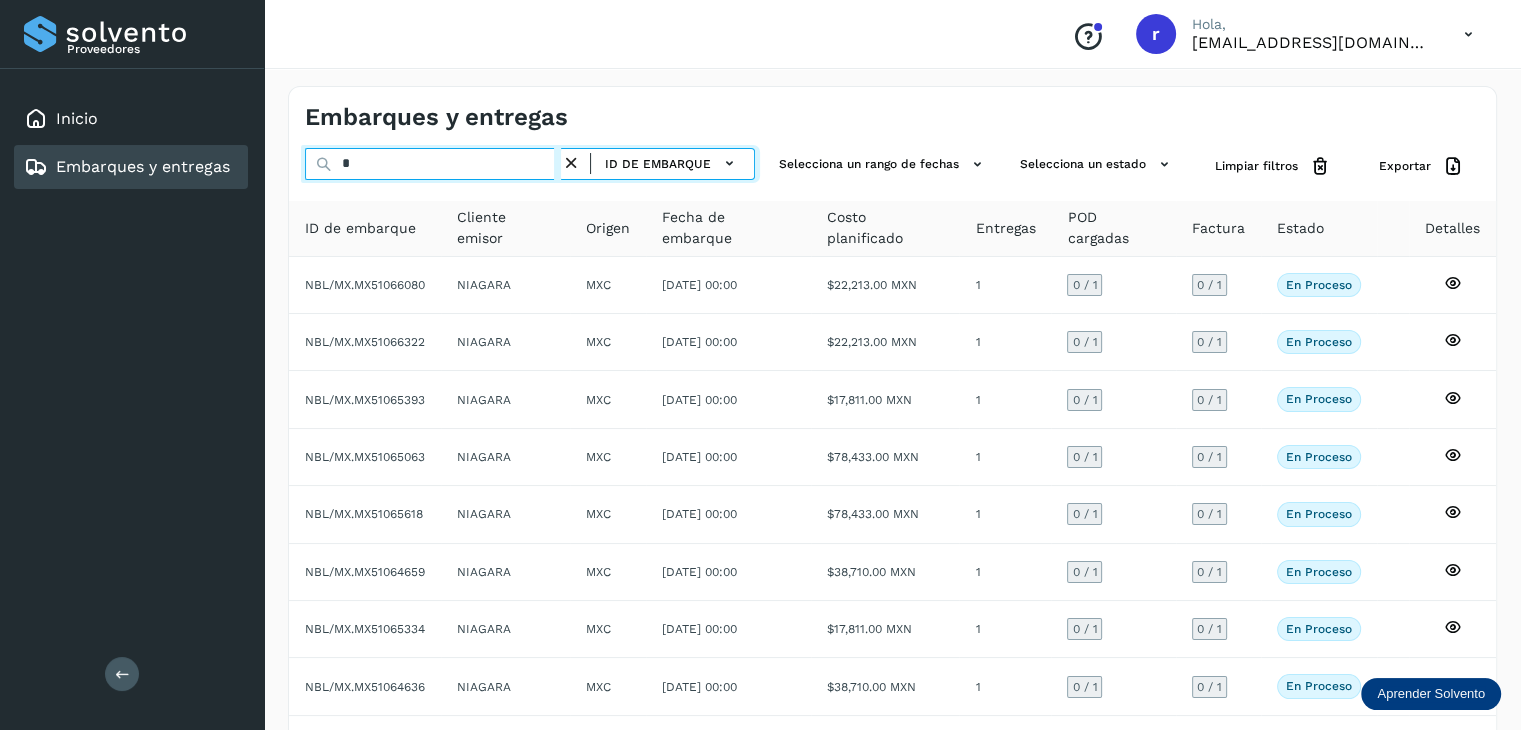 type on "**" 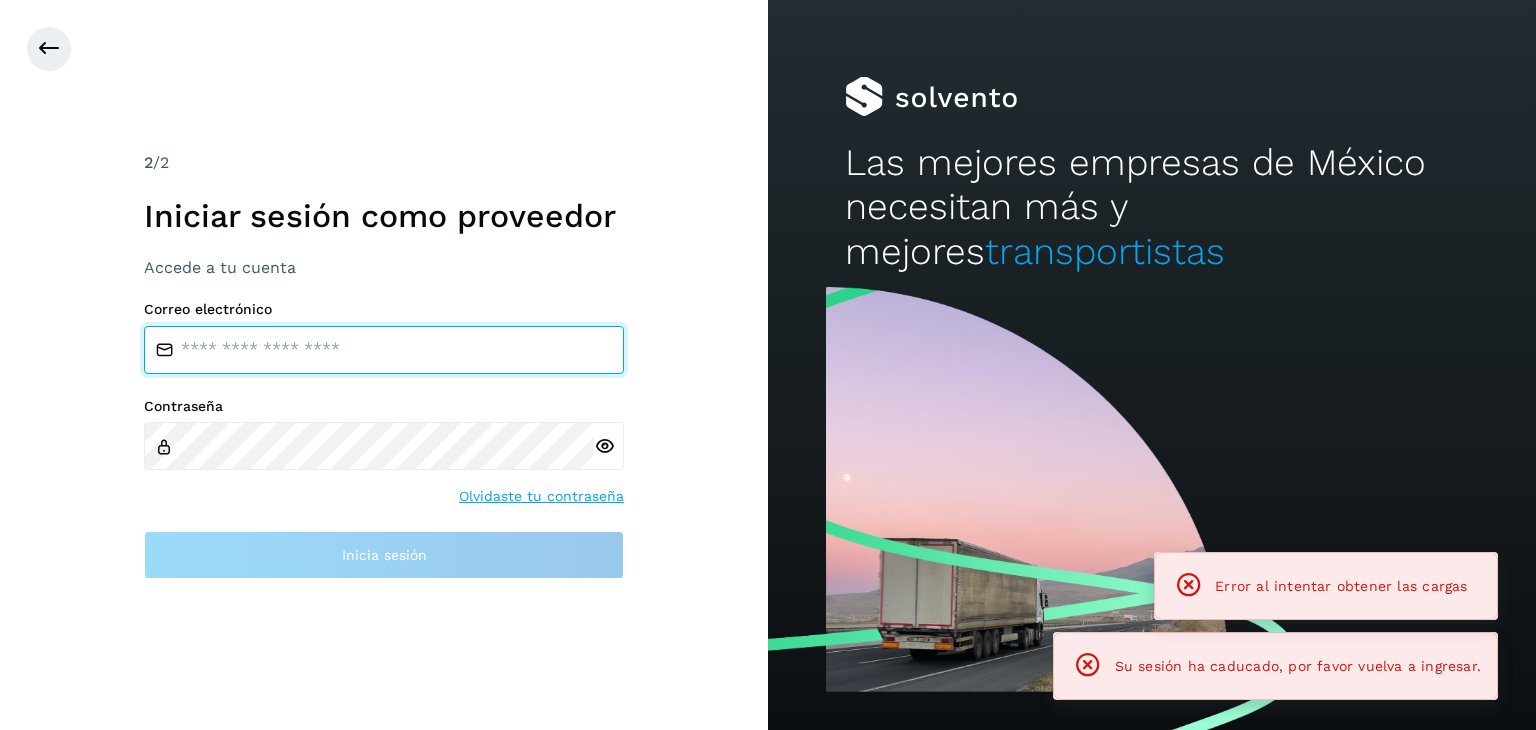 click at bounding box center (384, 350) 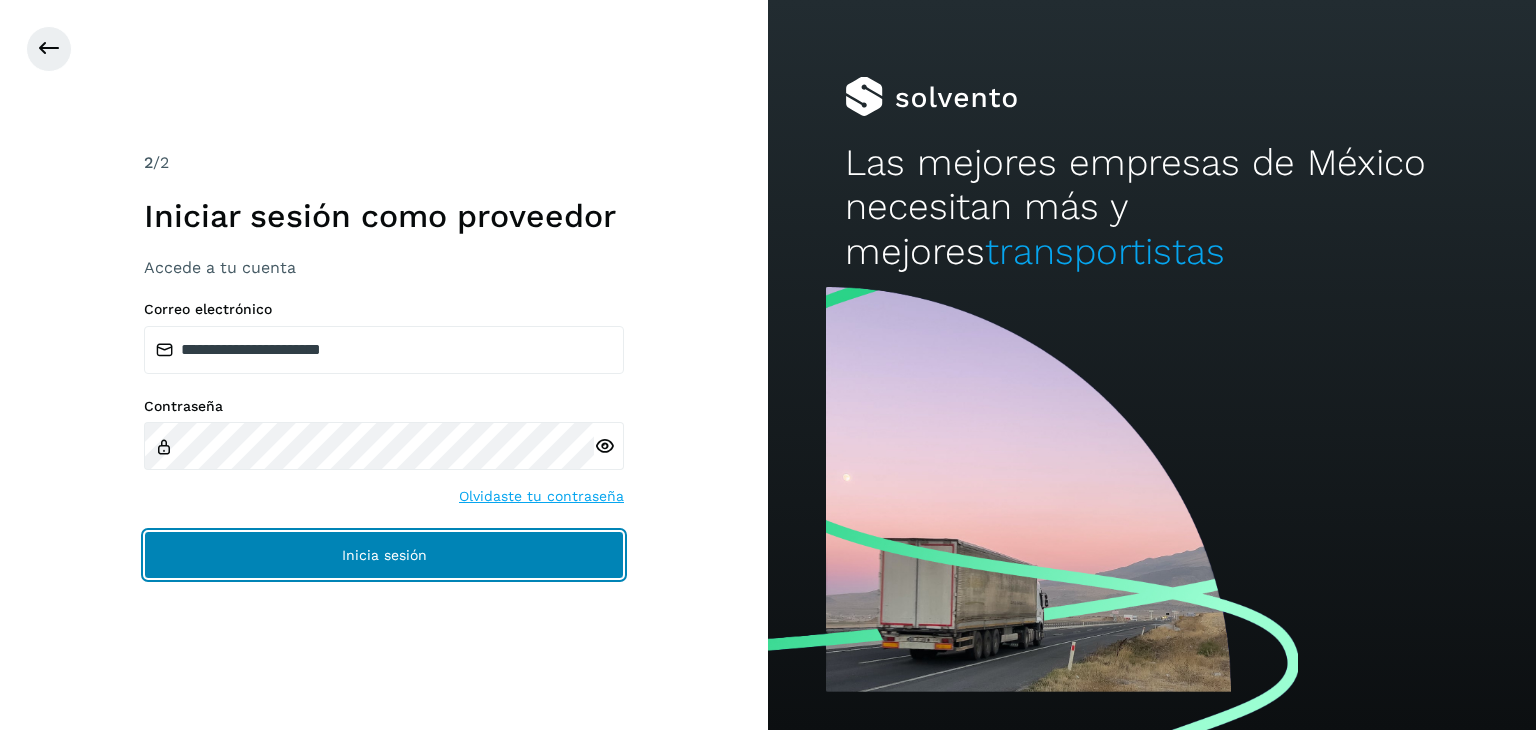 click on "Inicia sesión" 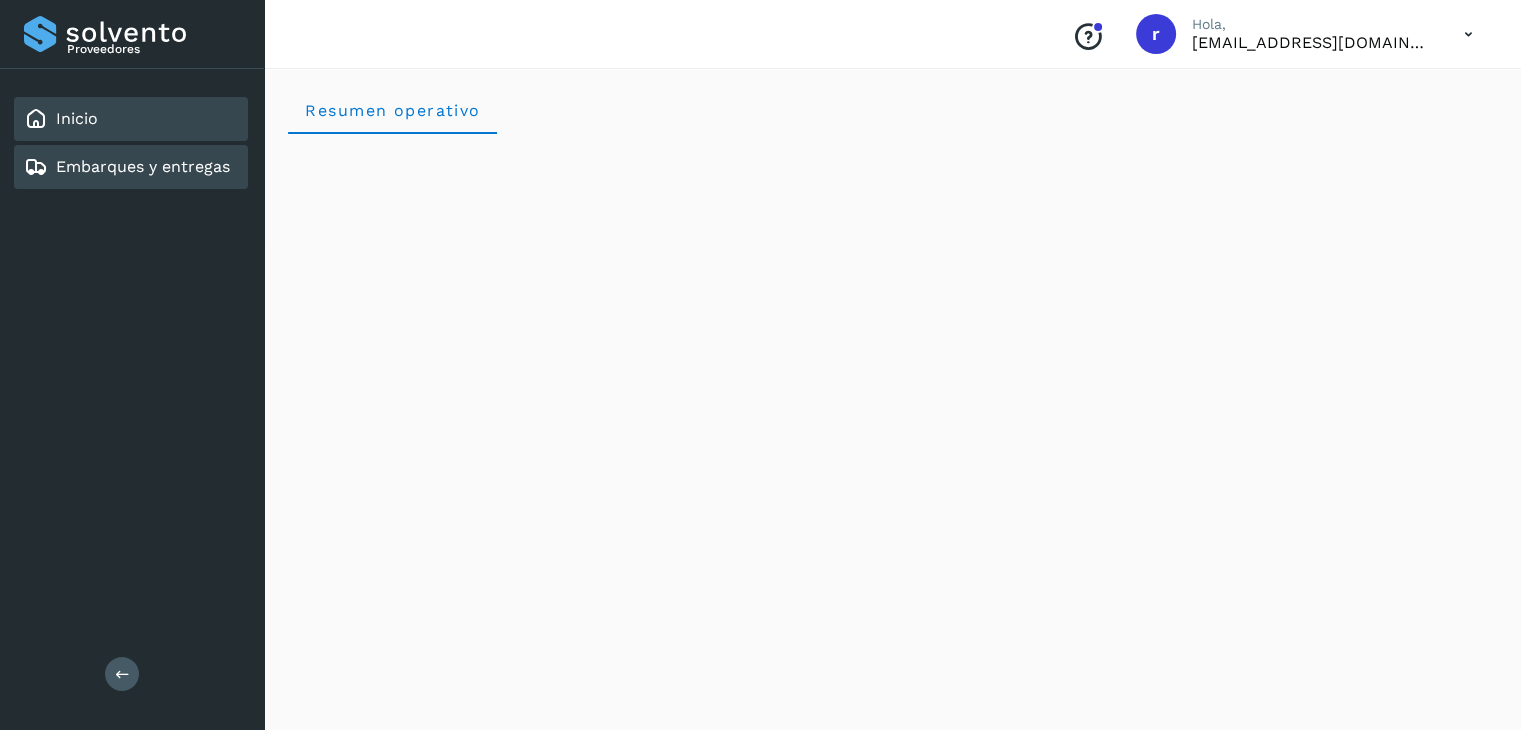 click on "Embarques y entregas" at bounding box center [143, 166] 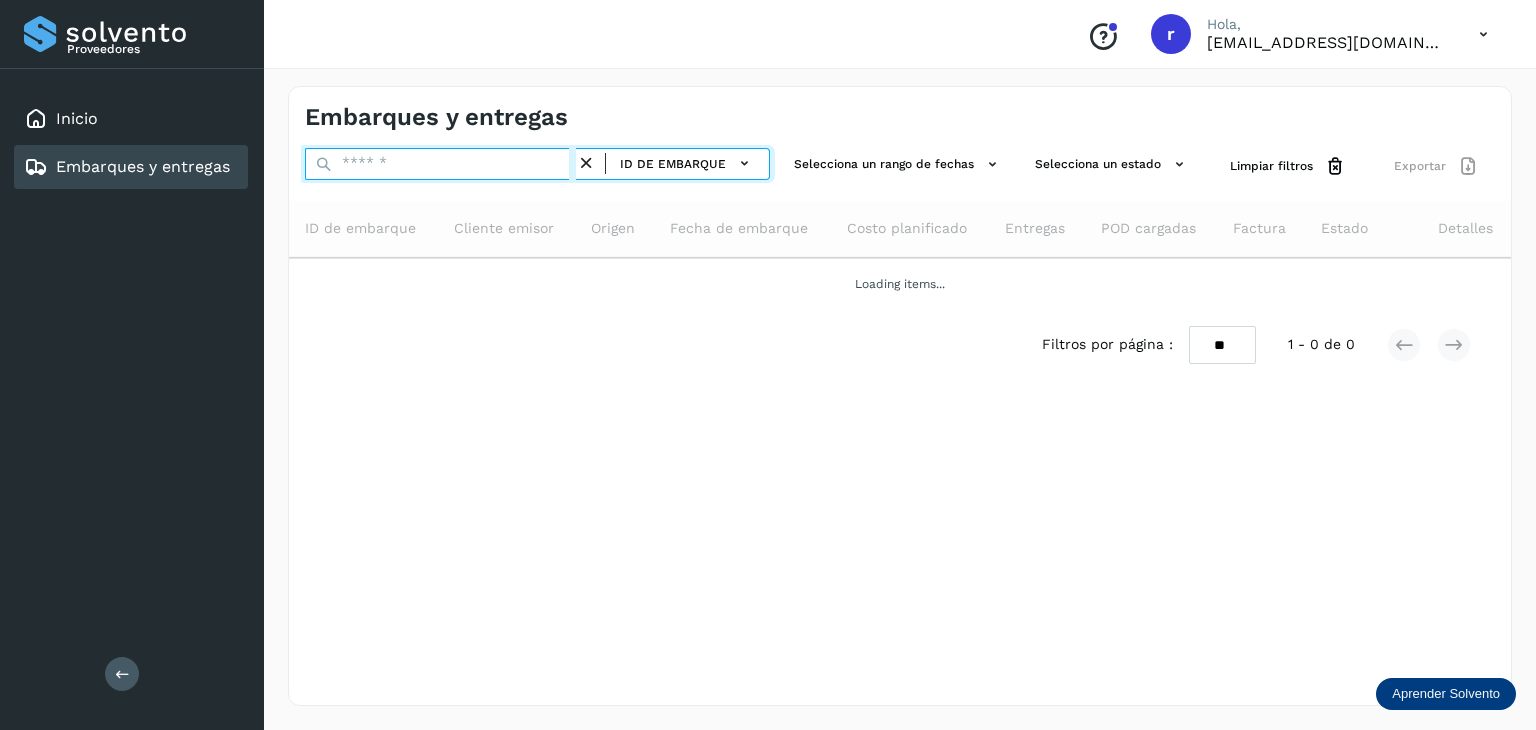 click at bounding box center [440, 164] 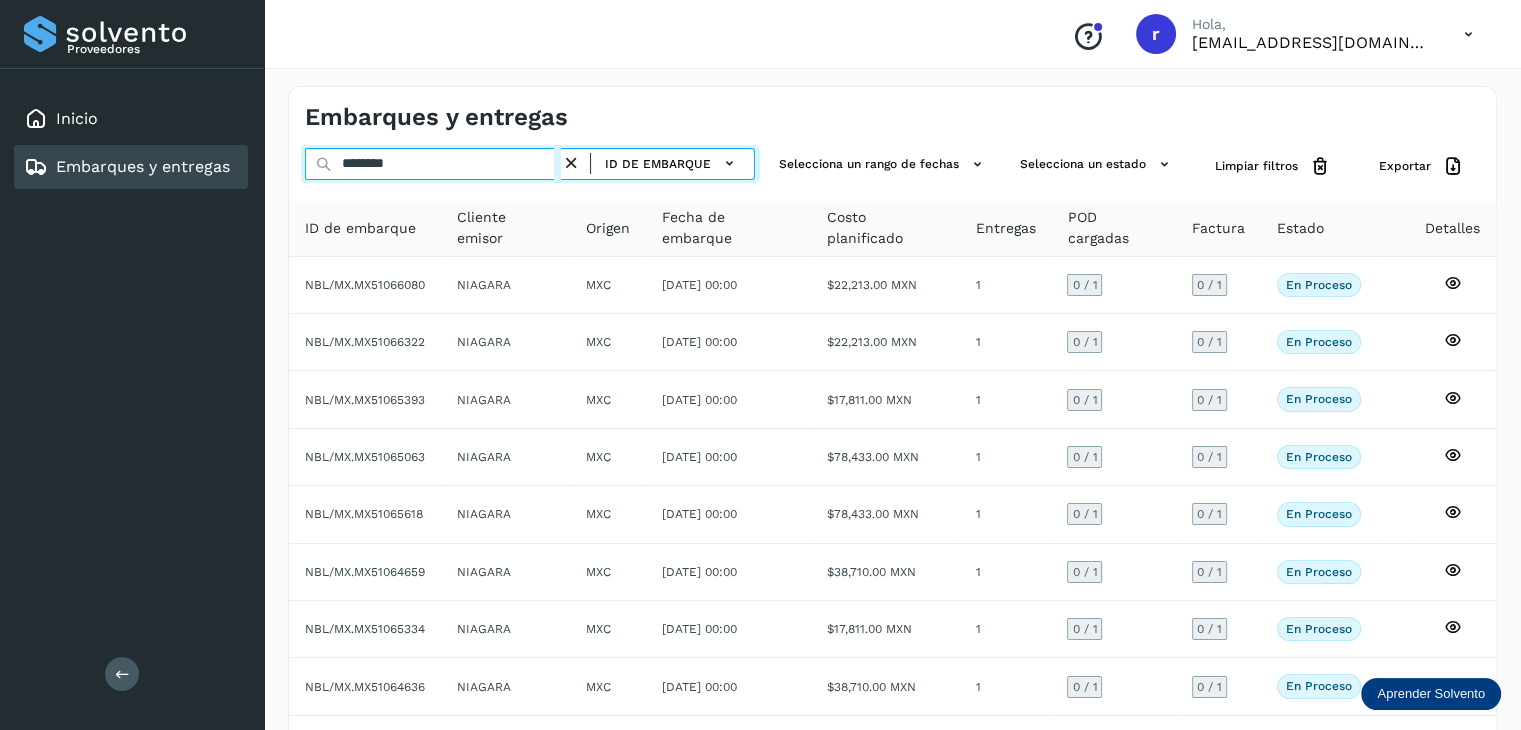 click on "********" at bounding box center (433, 164) 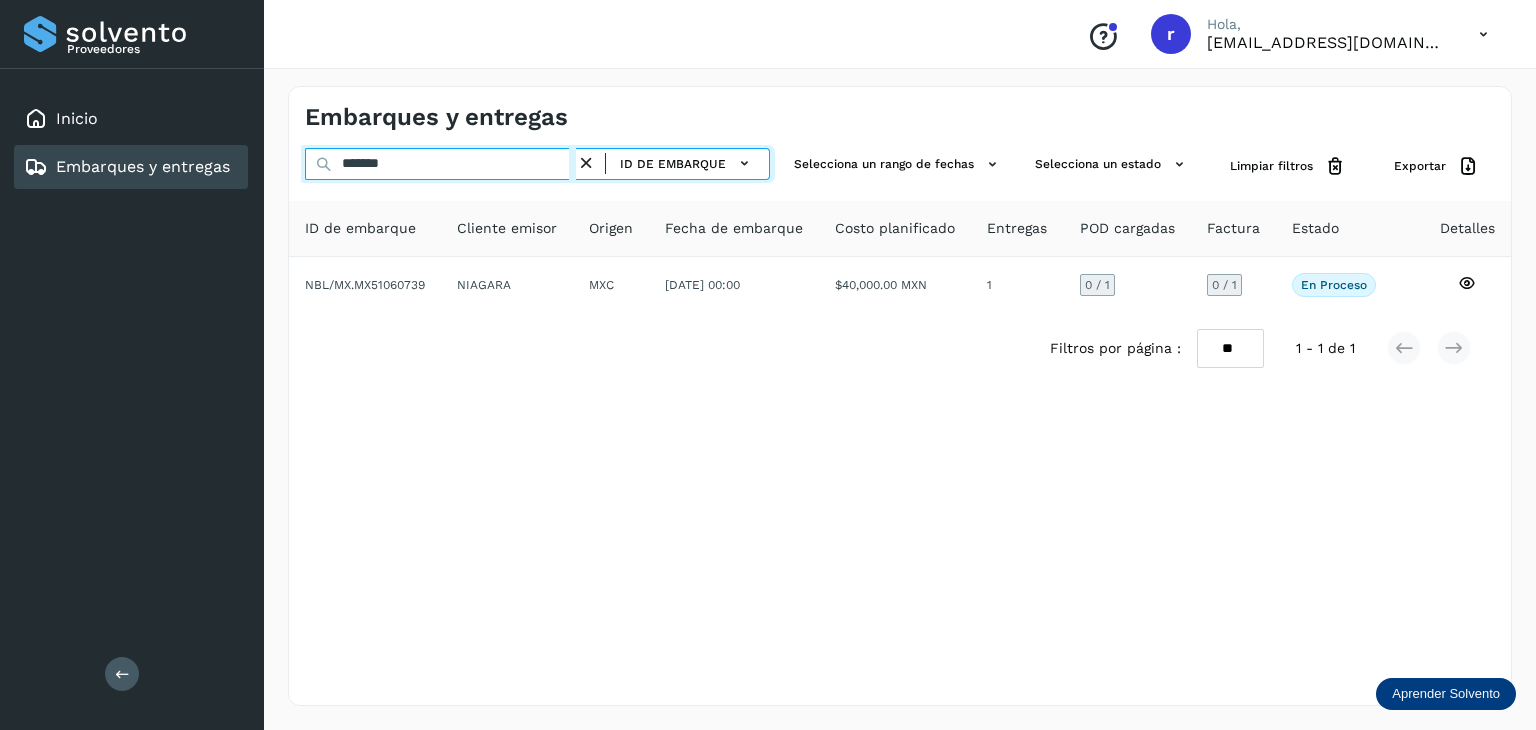 click on "*******" at bounding box center [440, 164] 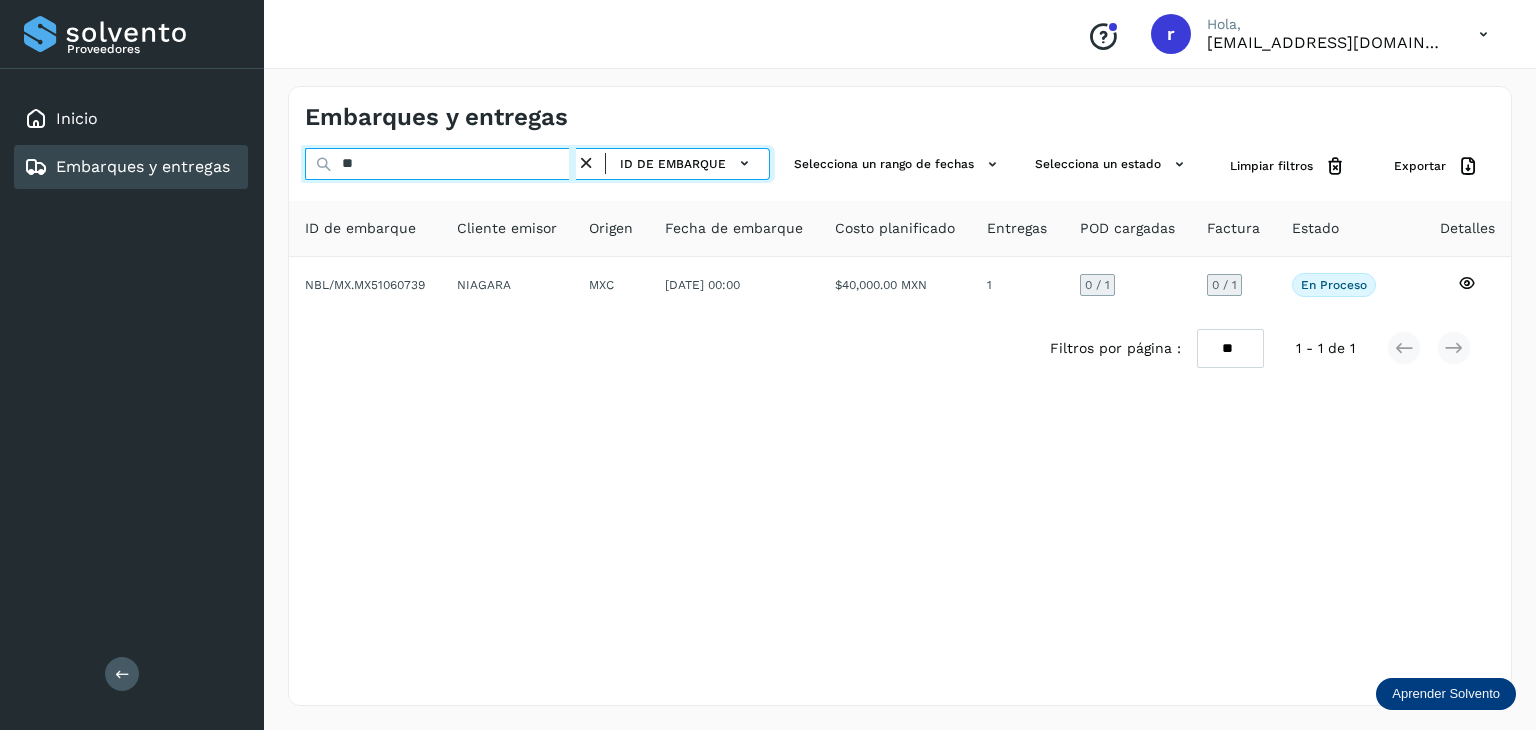 type on "*" 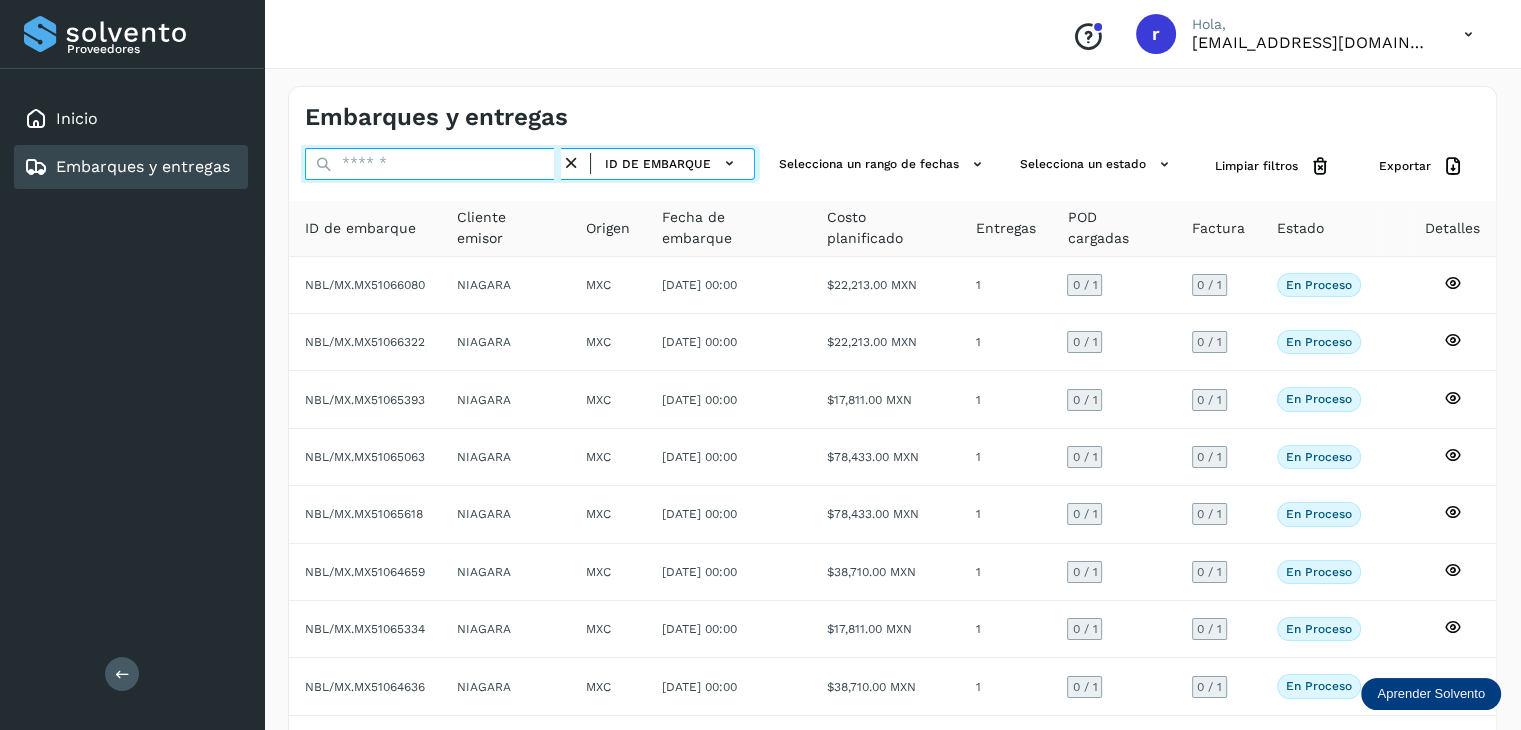 click at bounding box center [433, 164] 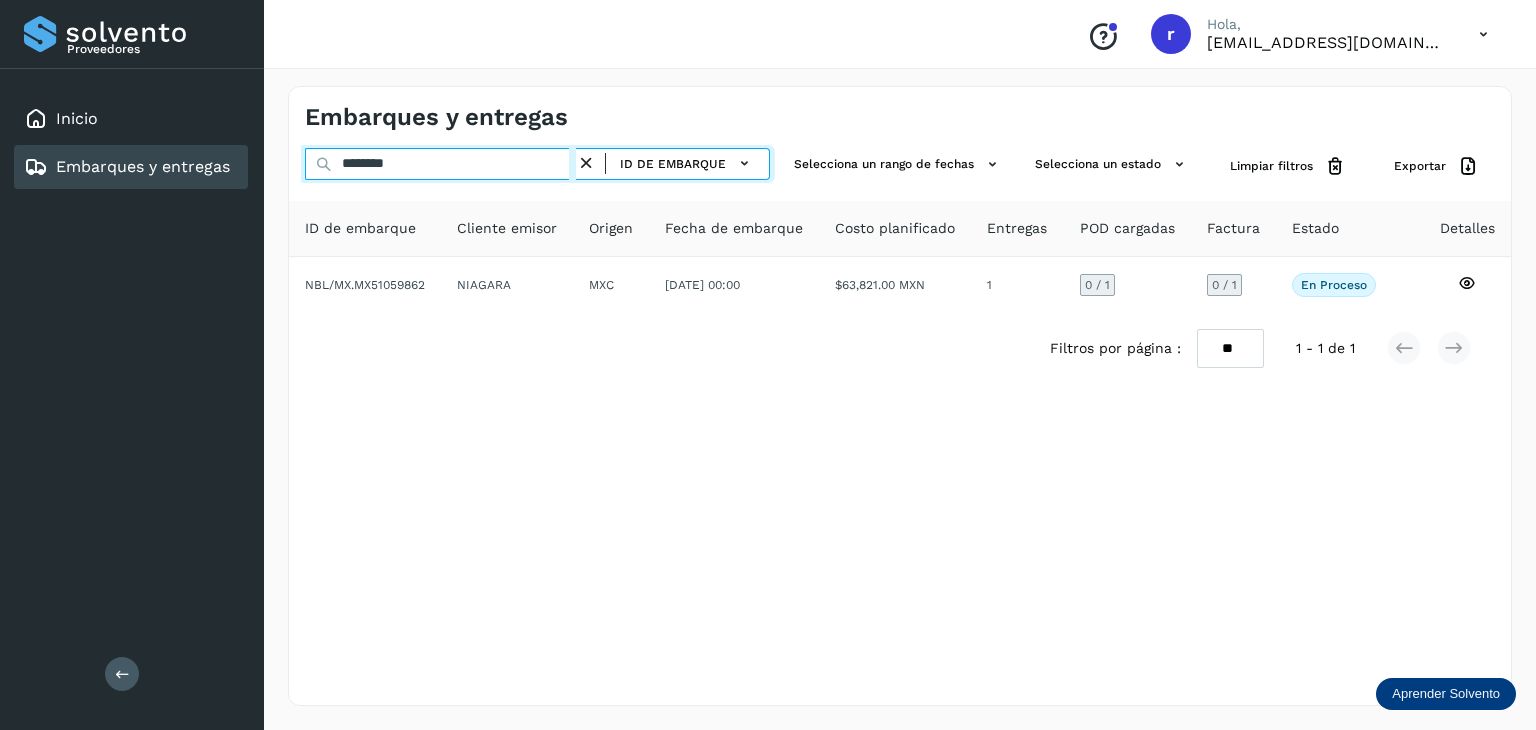 type on "********" 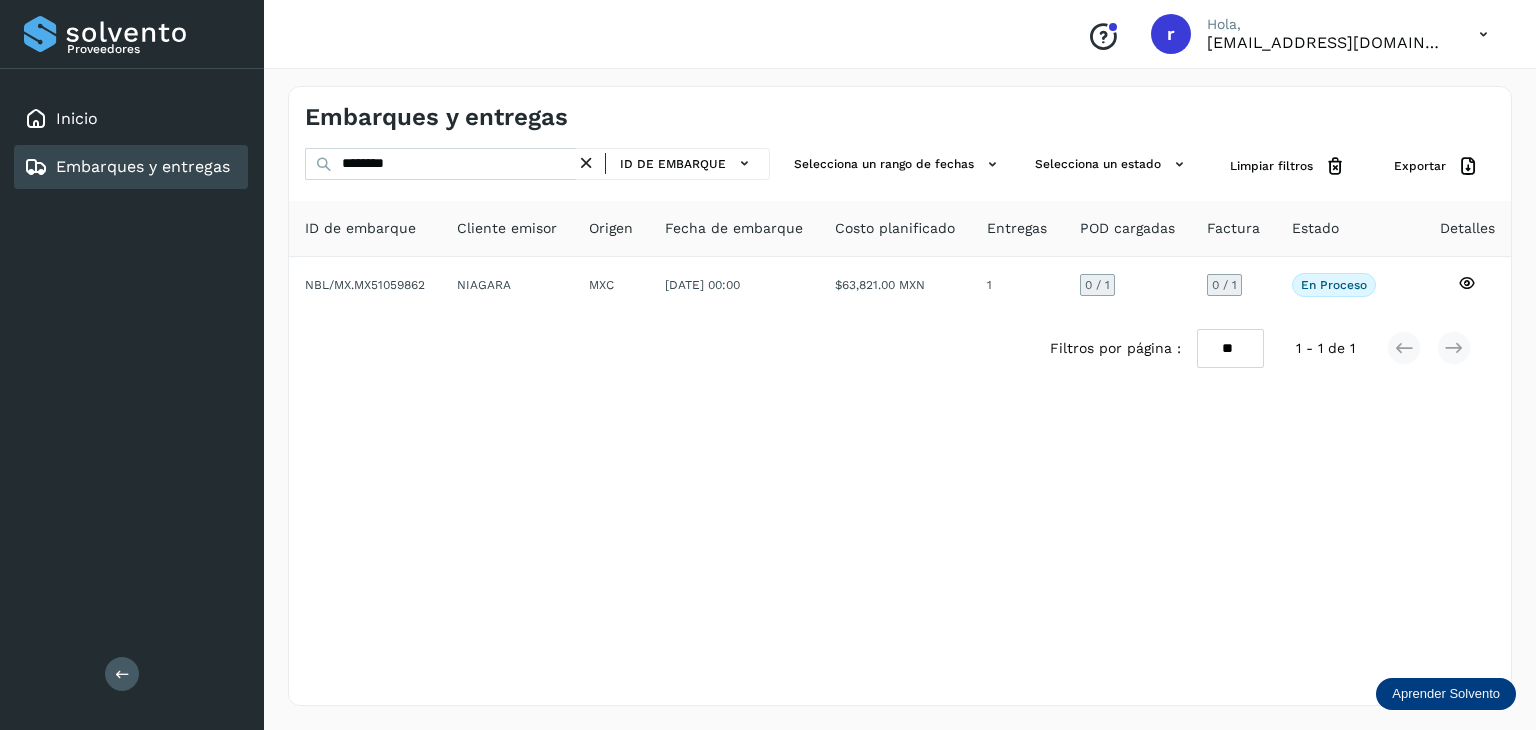 click on "Embarques y entregas ******** ID de embarque Selecciona un rango de fechas  Selecciona un estado Limpiar filtros Exportar ID de embarque Cliente emisor Origen Fecha de embarque Costo planificado Entregas POD cargadas Factura Estado Detalles NBL/MX.MX51059862 NIAGARA MXC [DATE] 00:00  $63,821.00 MXN  1 0  / 1 0 / 1 En proceso
Verifica el estado de la factura o entregas asociadas a este embarque
Filtros por página : ** ** ** 1 - 1 de 1" at bounding box center (900, 396) 